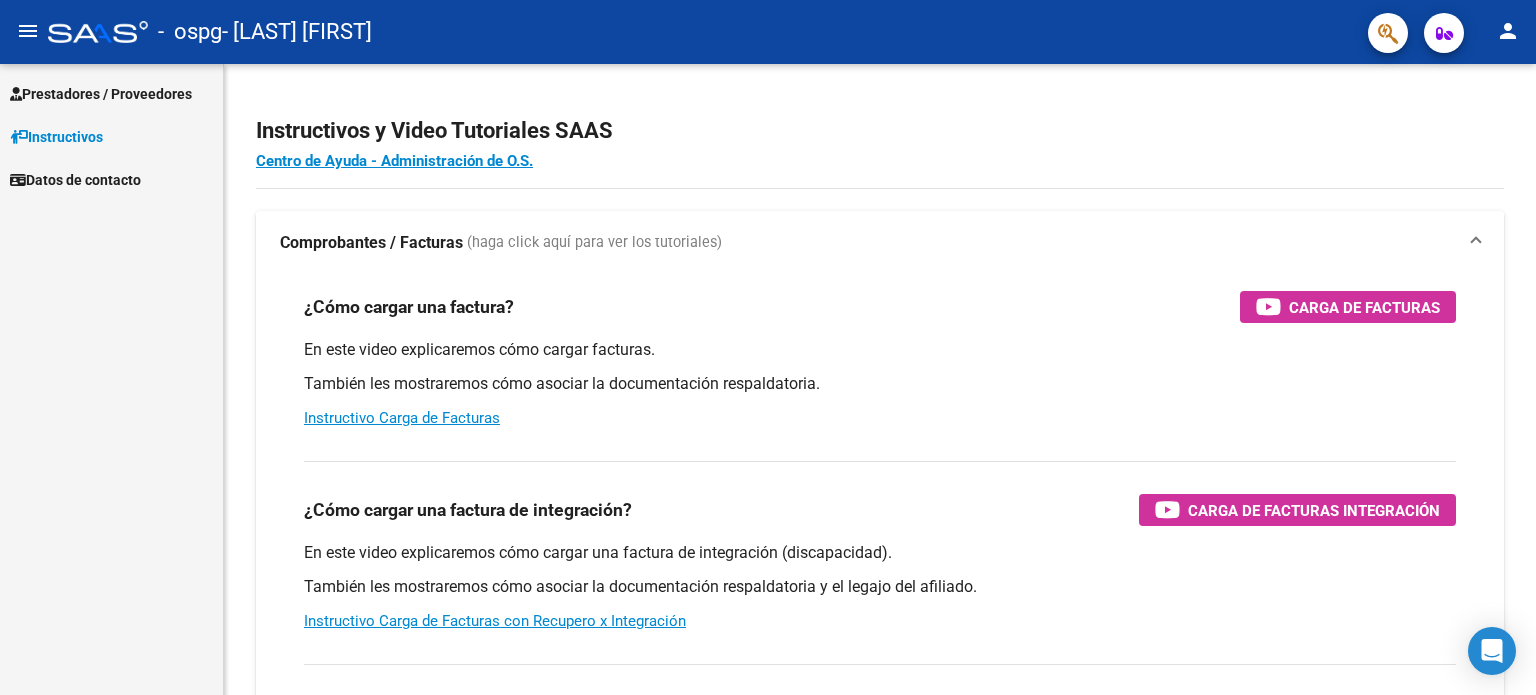scroll, scrollTop: 0, scrollLeft: 0, axis: both 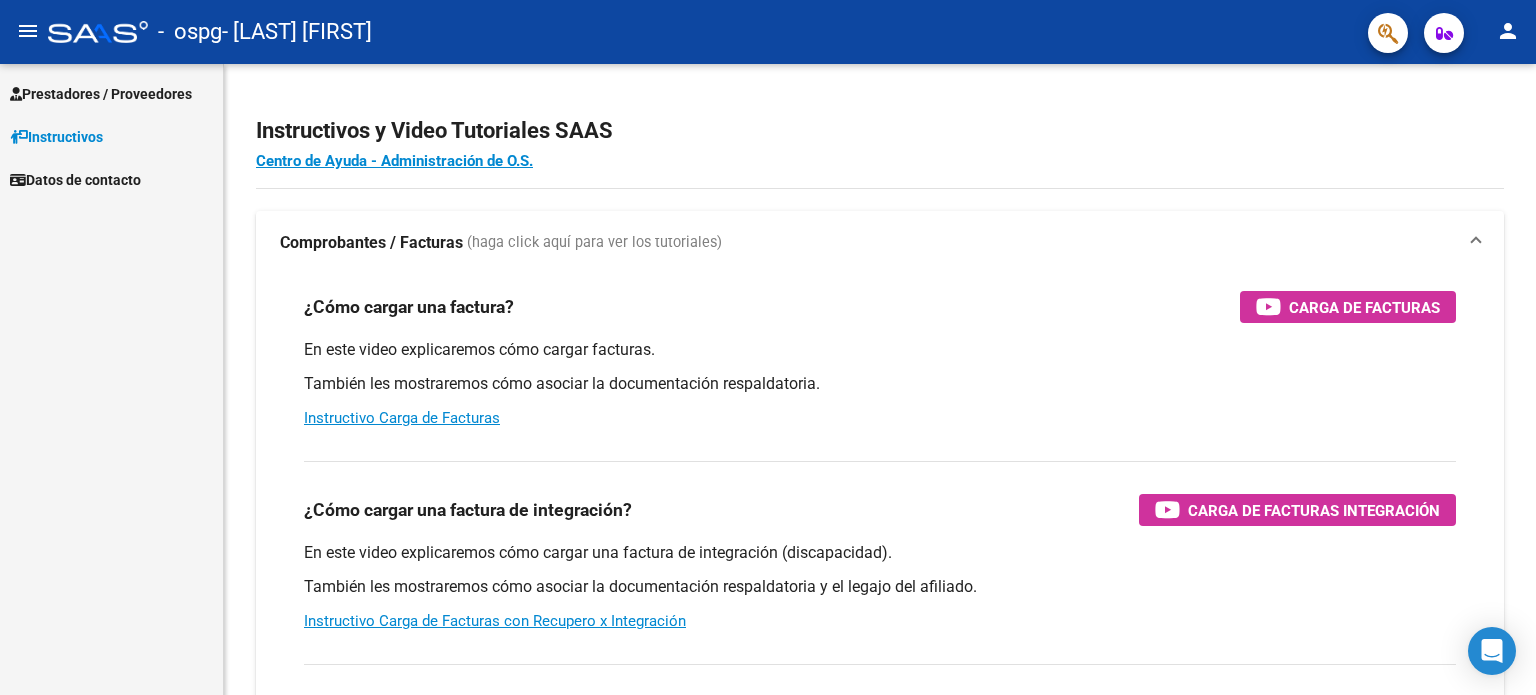 click on "Prestadores / Proveedores" at bounding box center [101, 94] 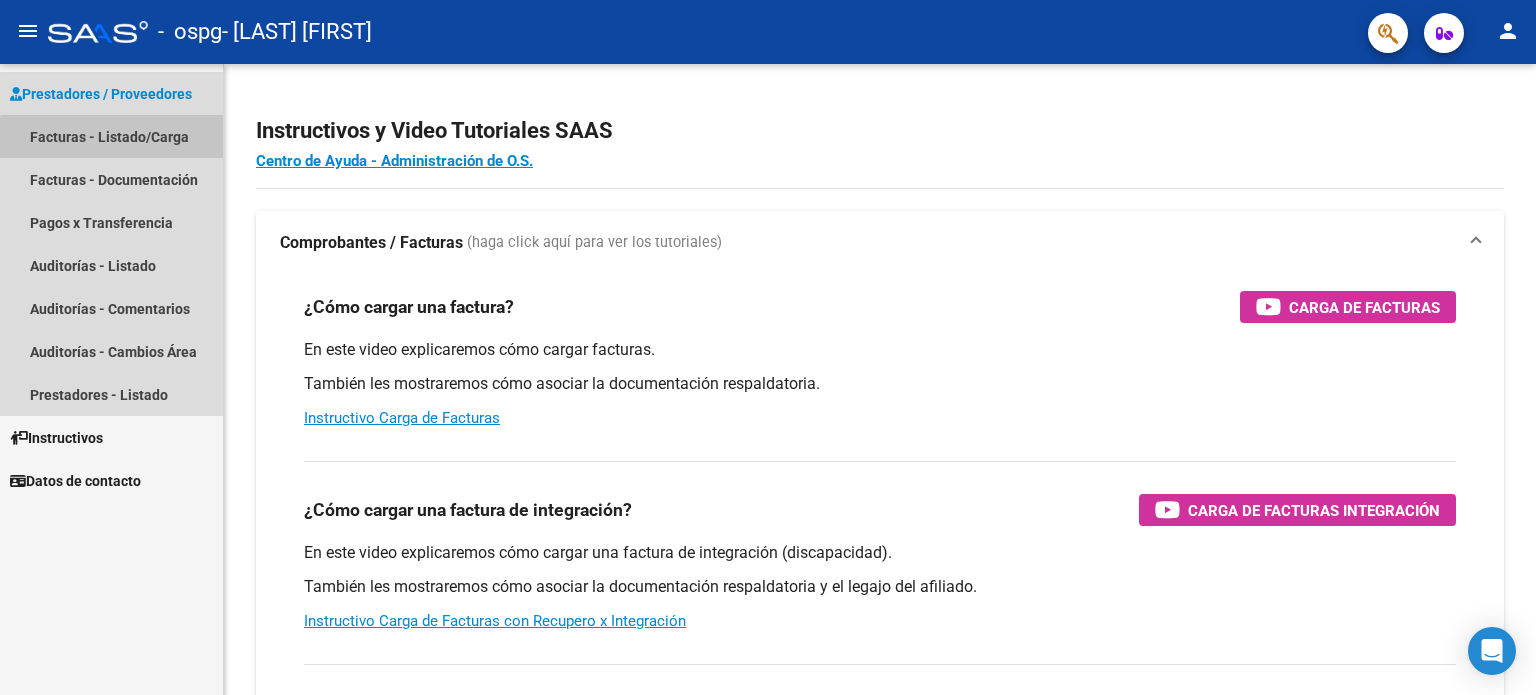 click on "Facturas - Listado/Carga" at bounding box center [111, 136] 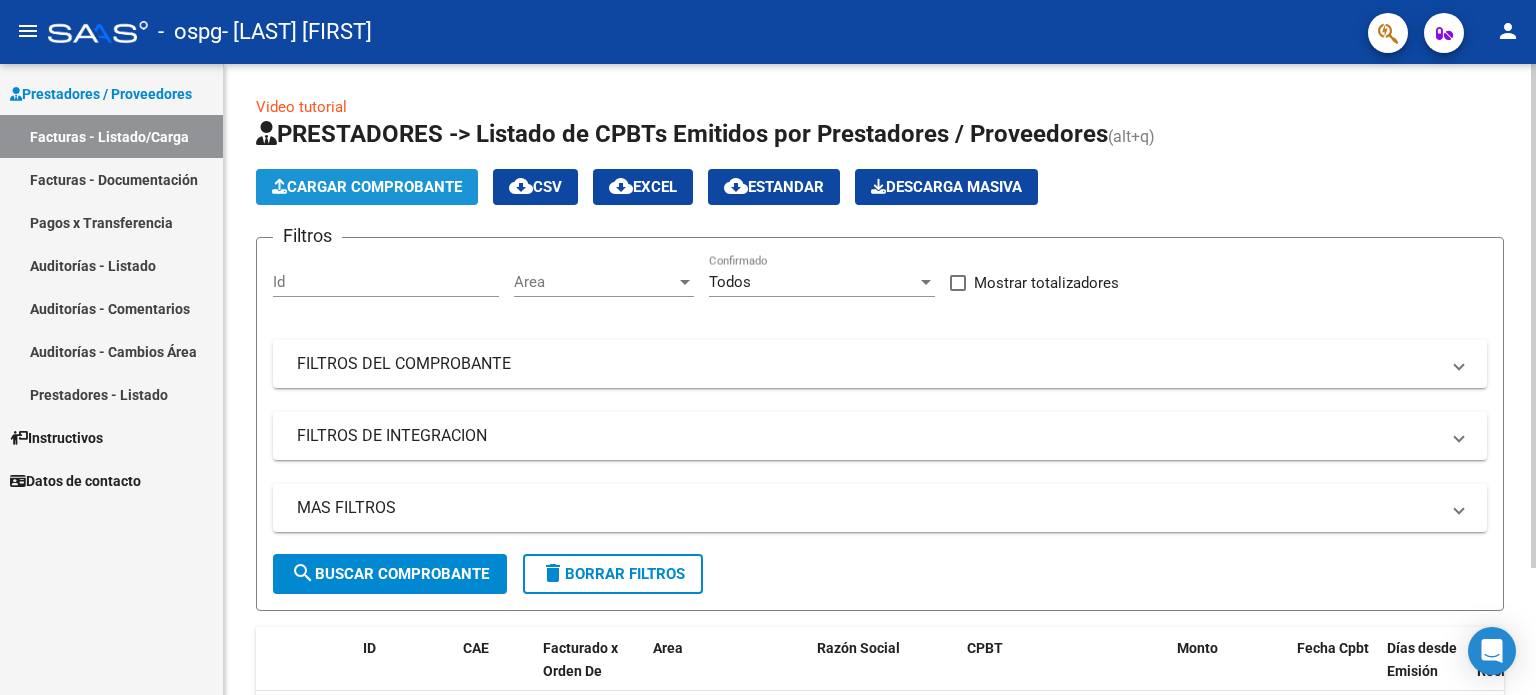 click on "Cargar Comprobante" 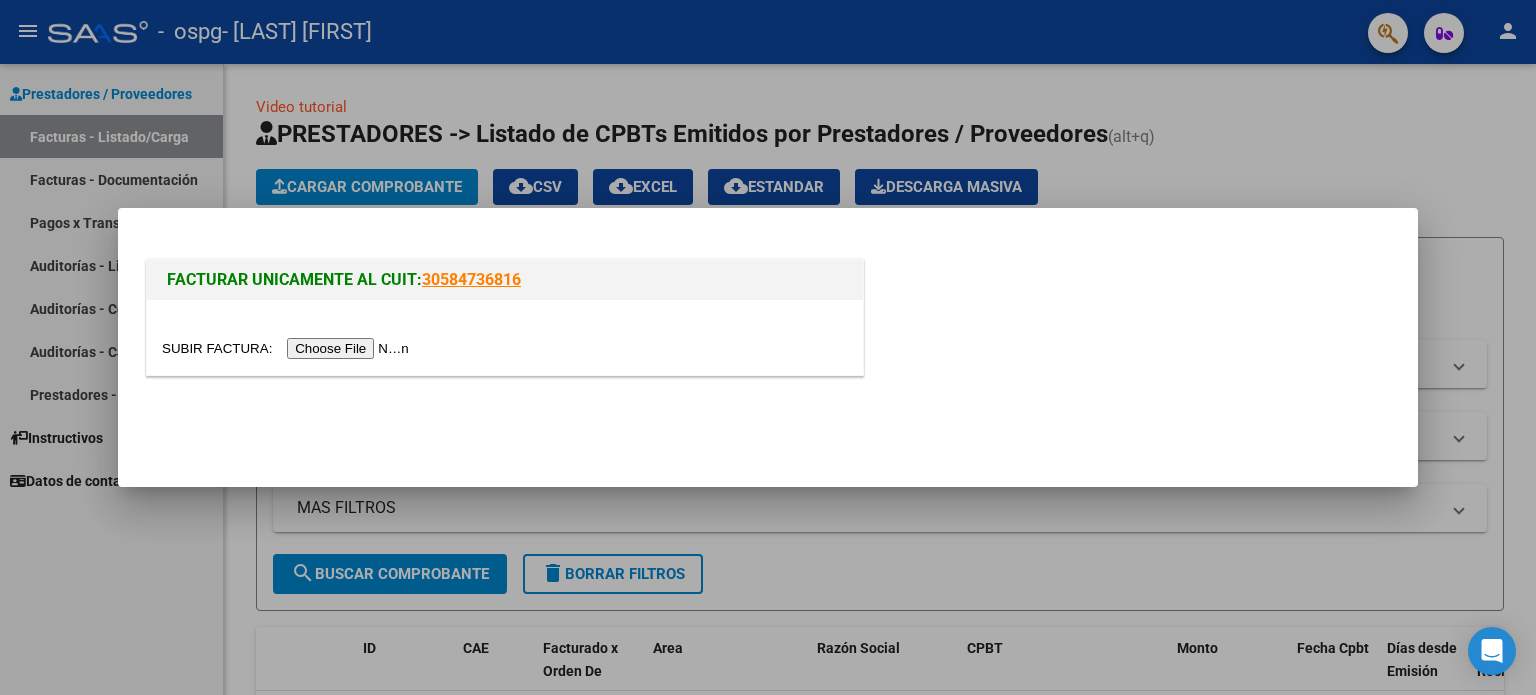 click at bounding box center [288, 348] 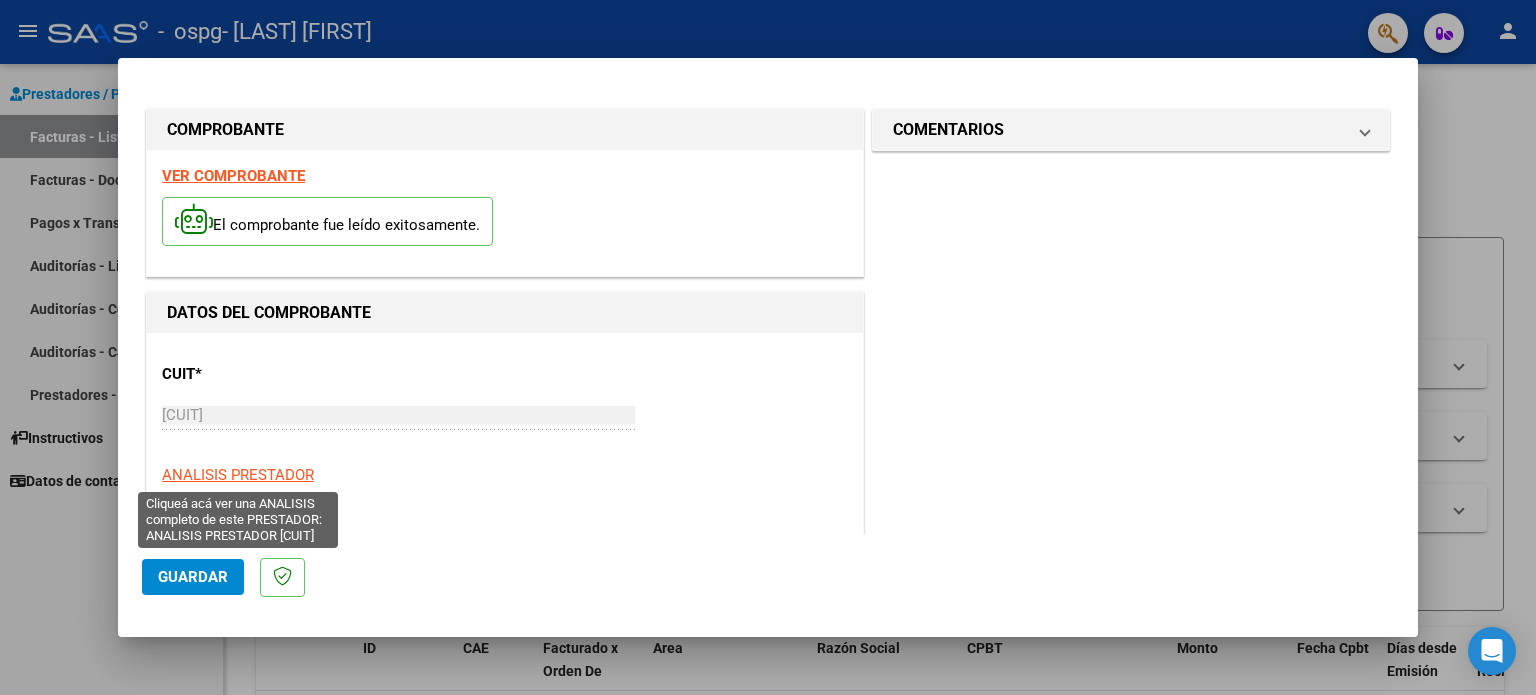 click on "ANALISIS PRESTADOR" at bounding box center [238, 475] 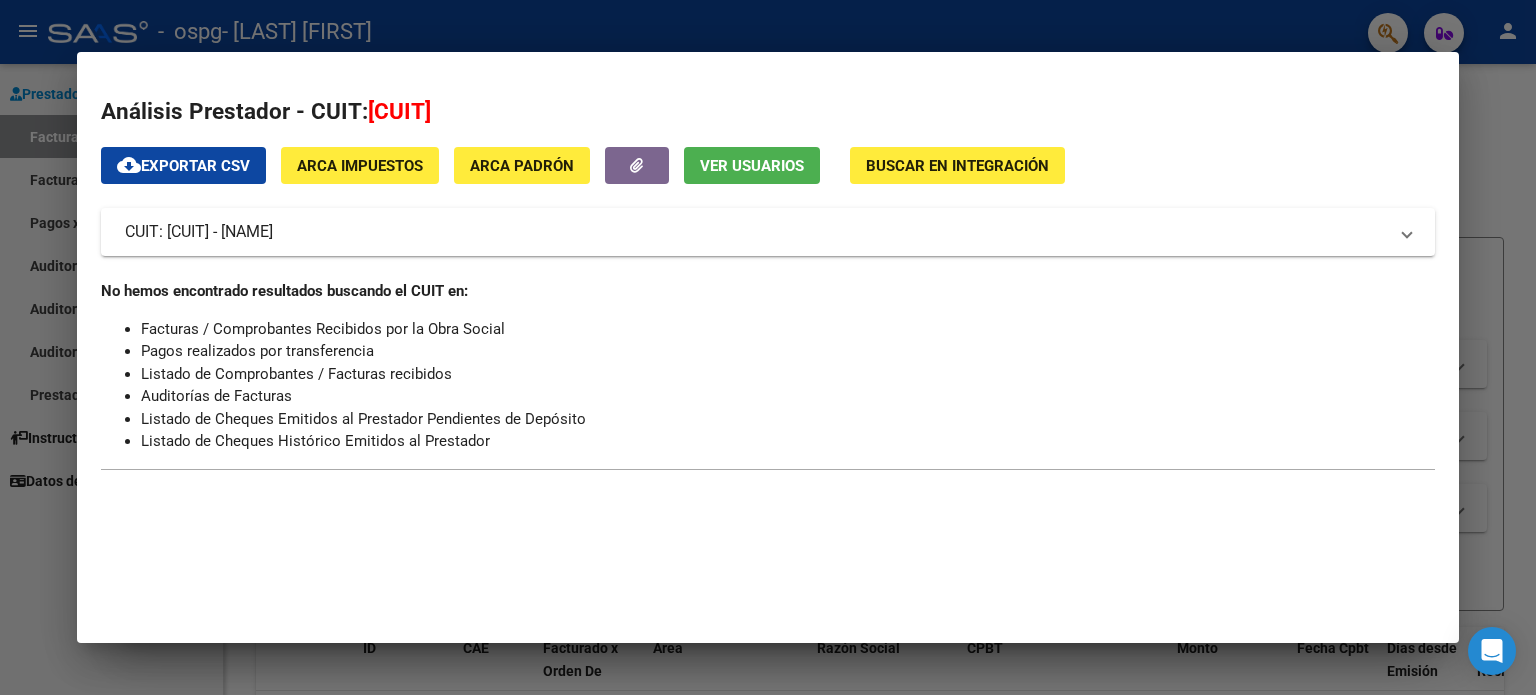 click at bounding box center (768, 347) 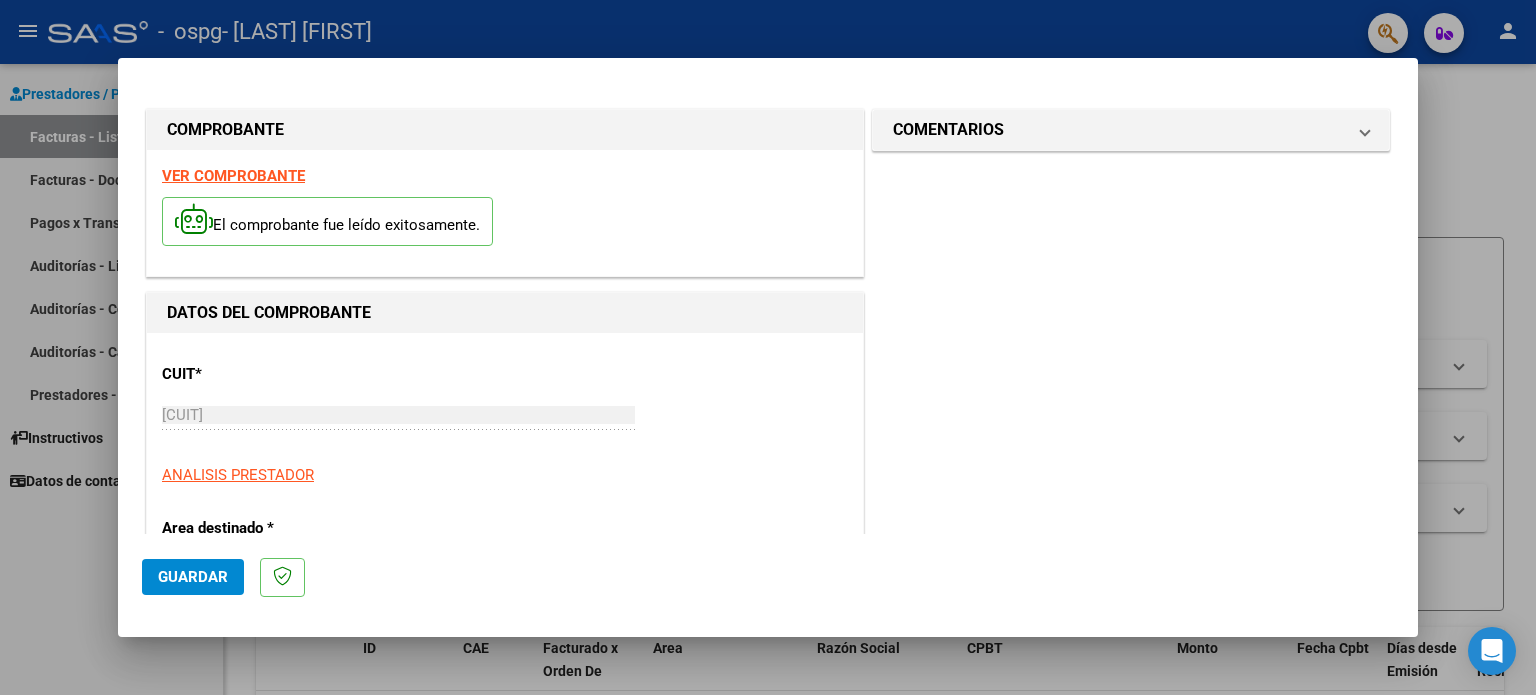 click on "DATOS DEL COMPROBANTE" at bounding box center (505, 313) 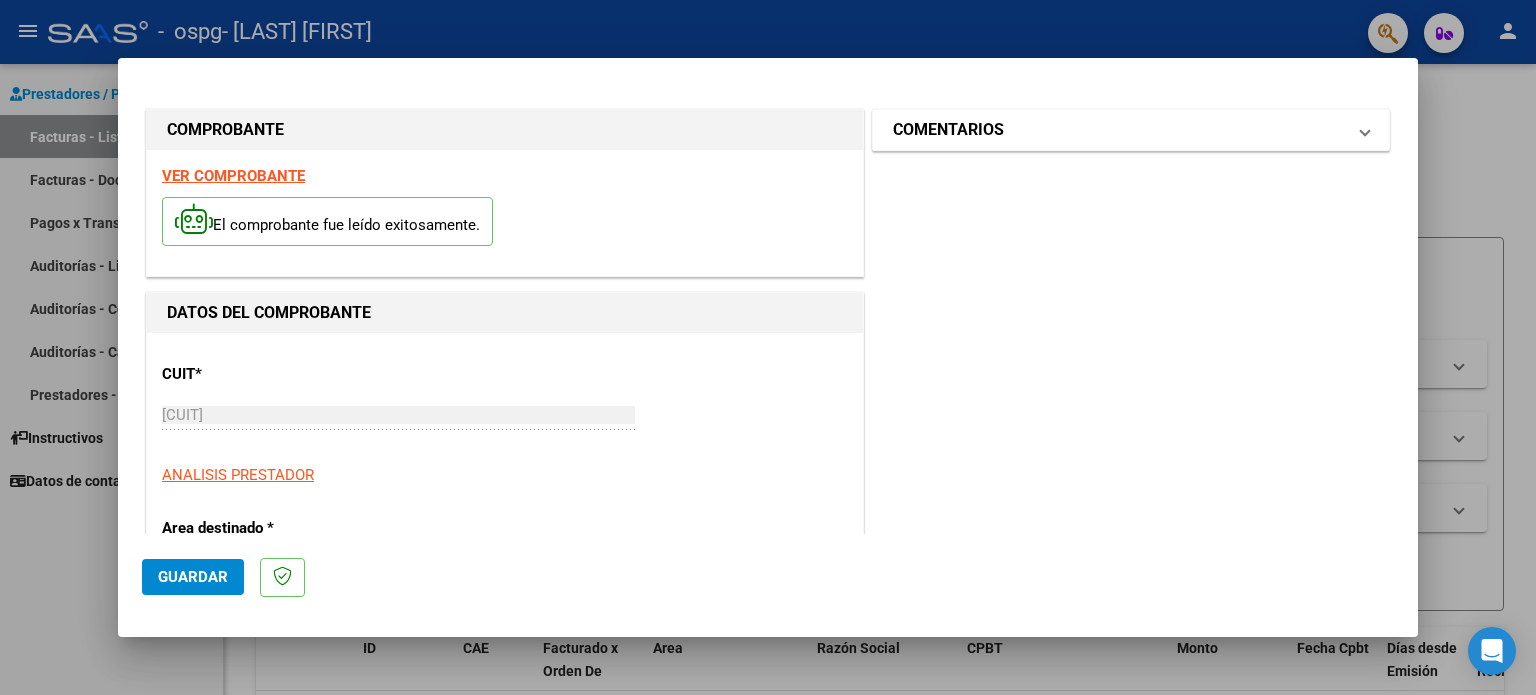 click at bounding box center [1365, 130] 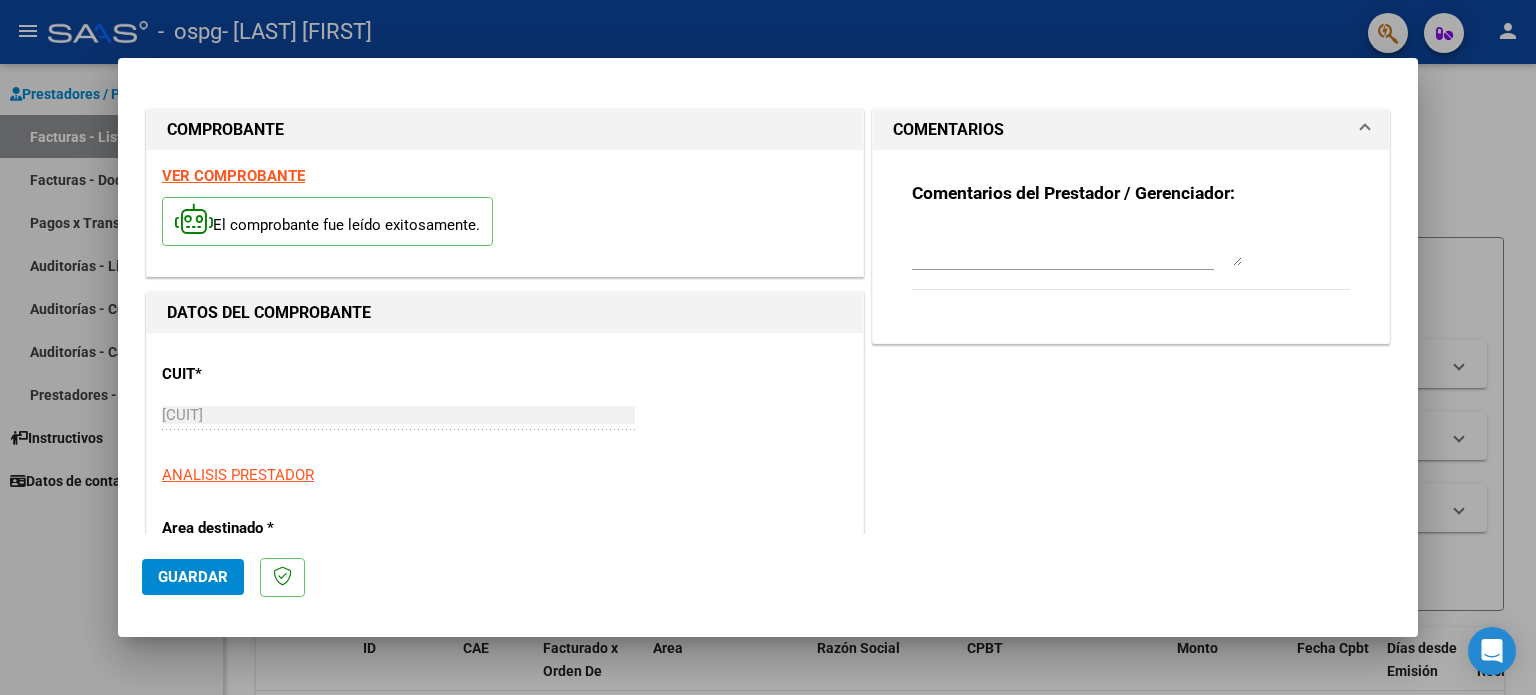 click at bounding box center [1365, 130] 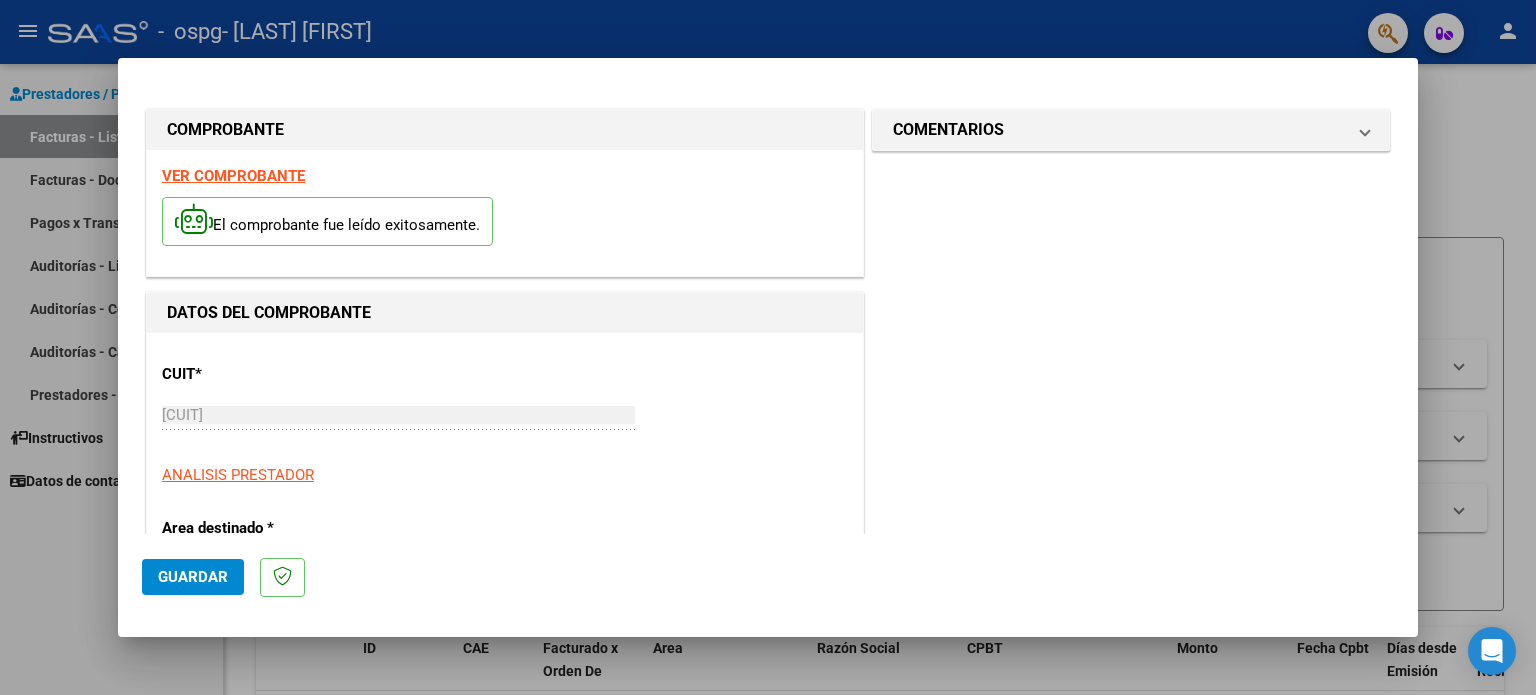 click on "Guardar" 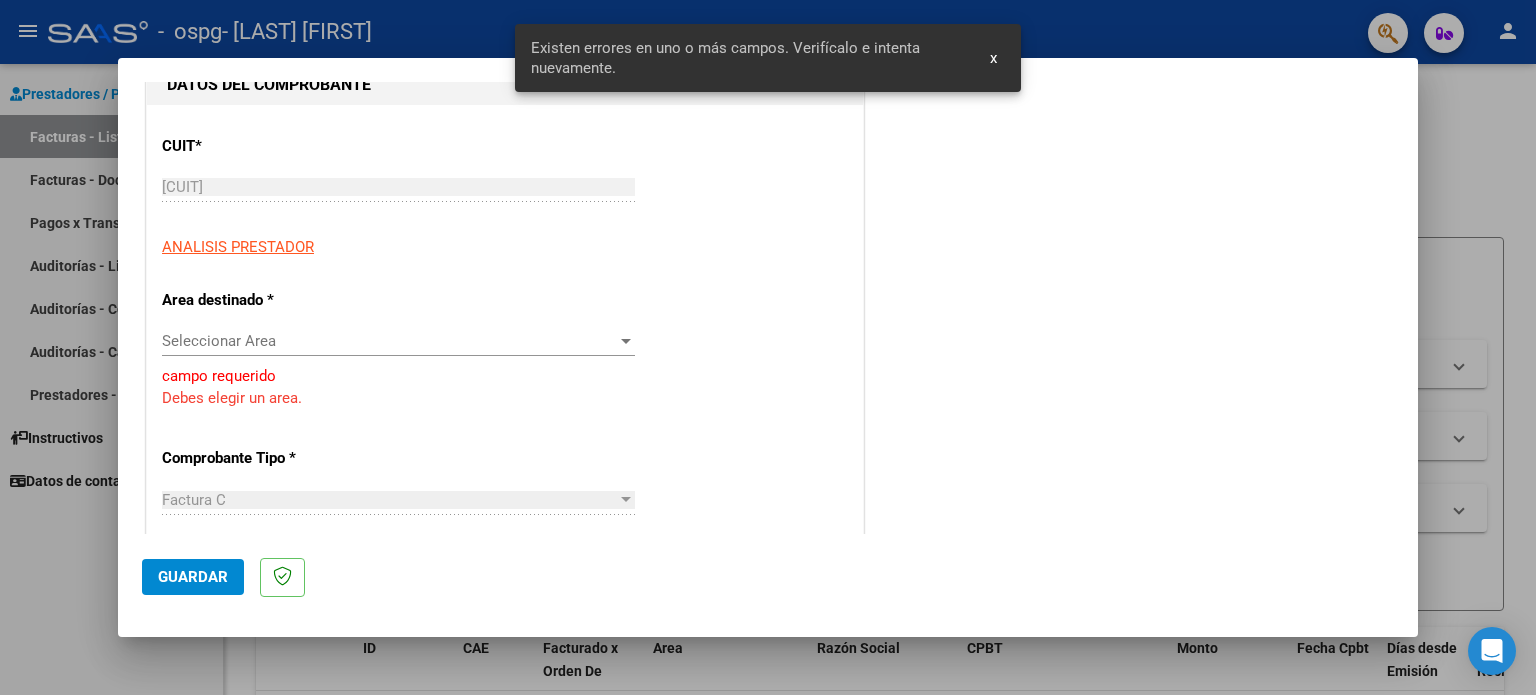 scroll, scrollTop: 251, scrollLeft: 0, axis: vertical 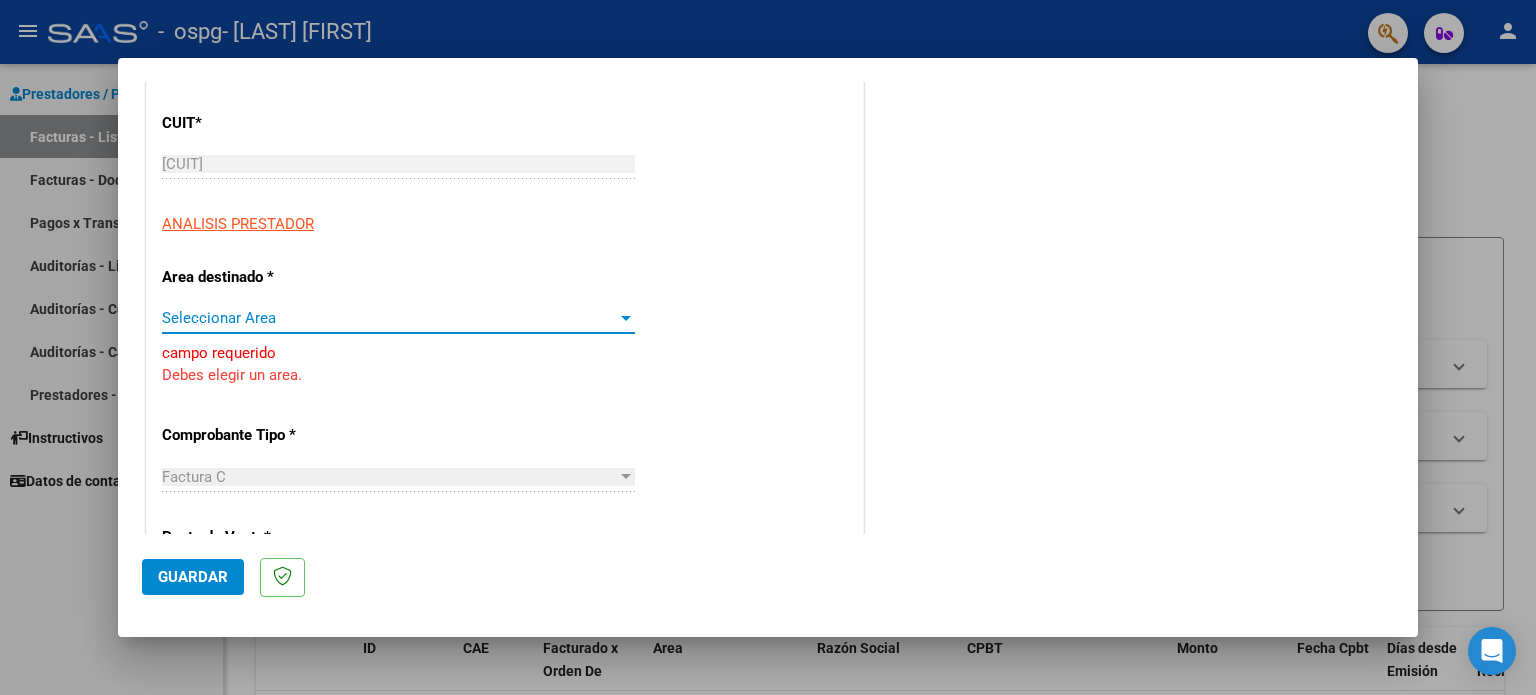 click at bounding box center (626, 318) 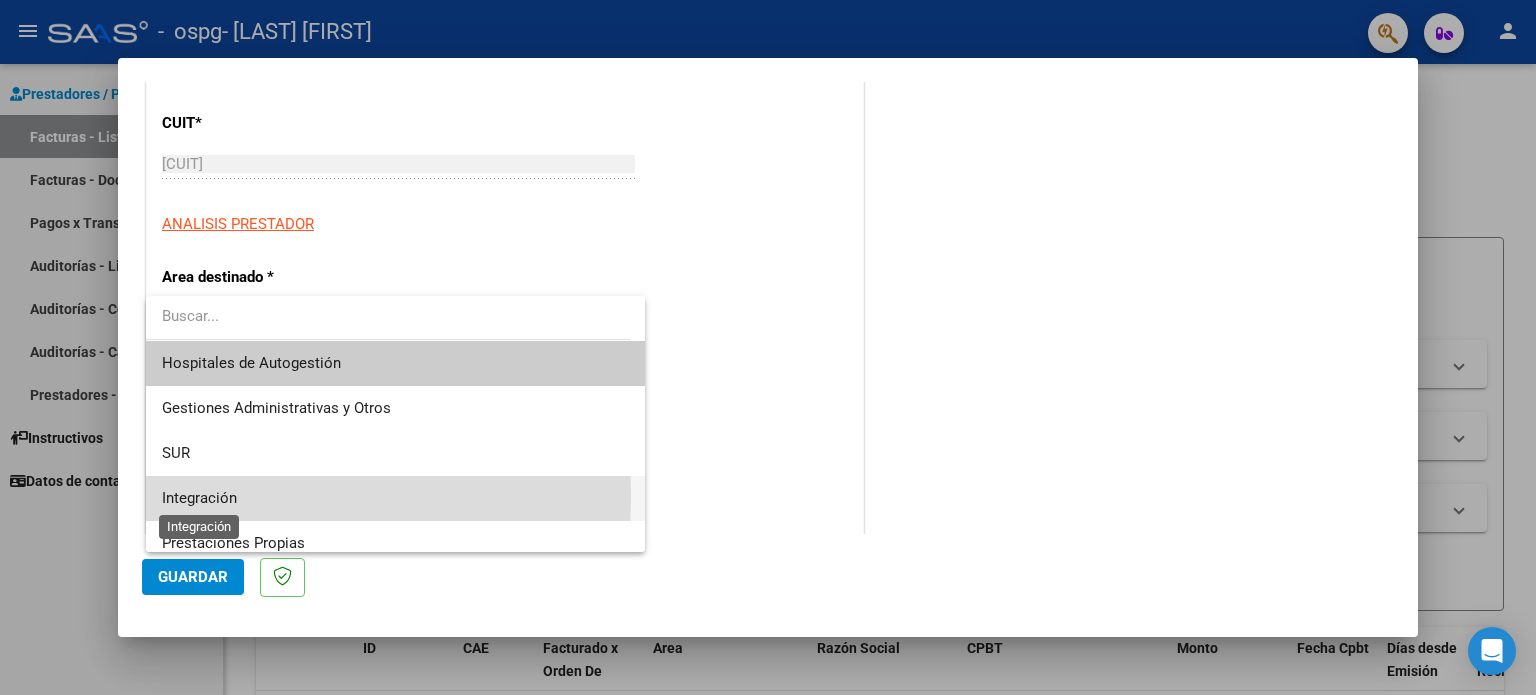 click on "Integración" at bounding box center (199, 498) 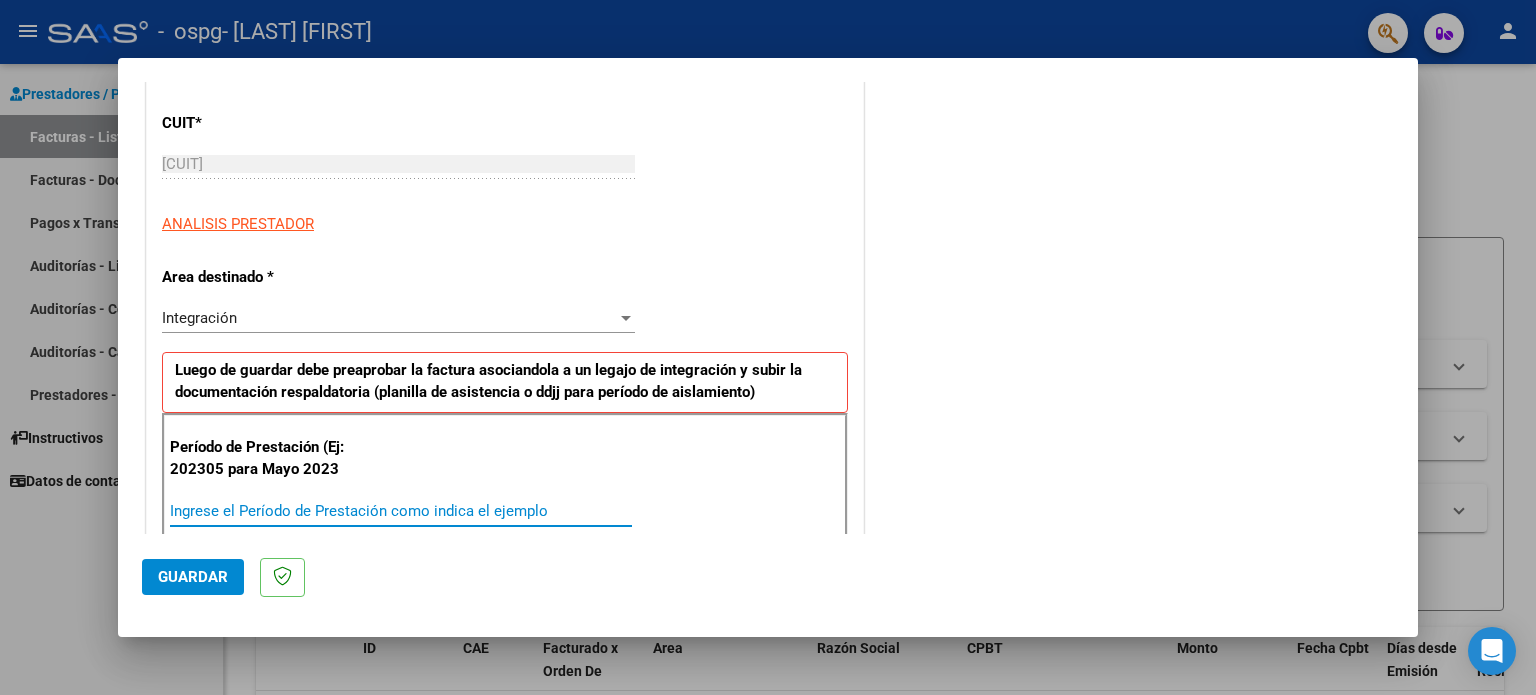 click on "Ingrese el Período de Prestación como indica el ejemplo" at bounding box center (401, 511) 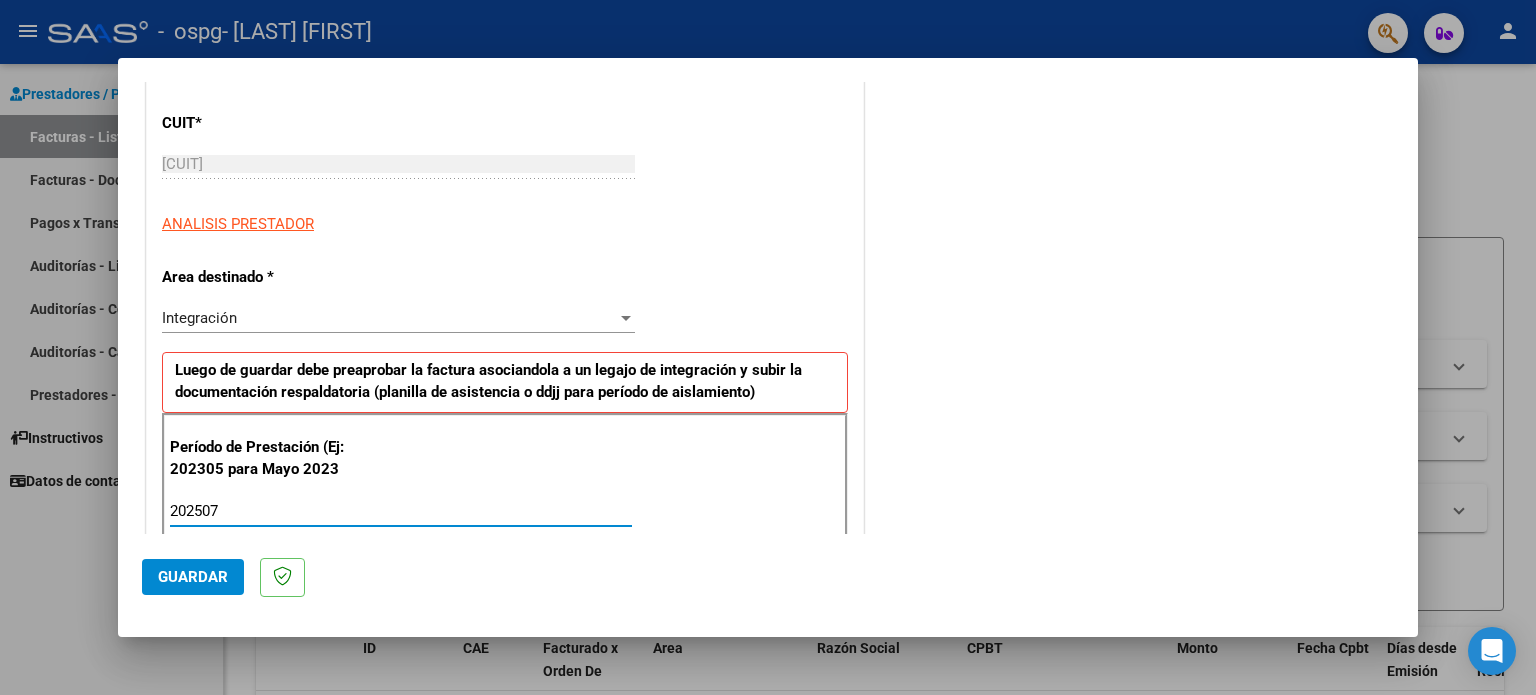 type on "202507" 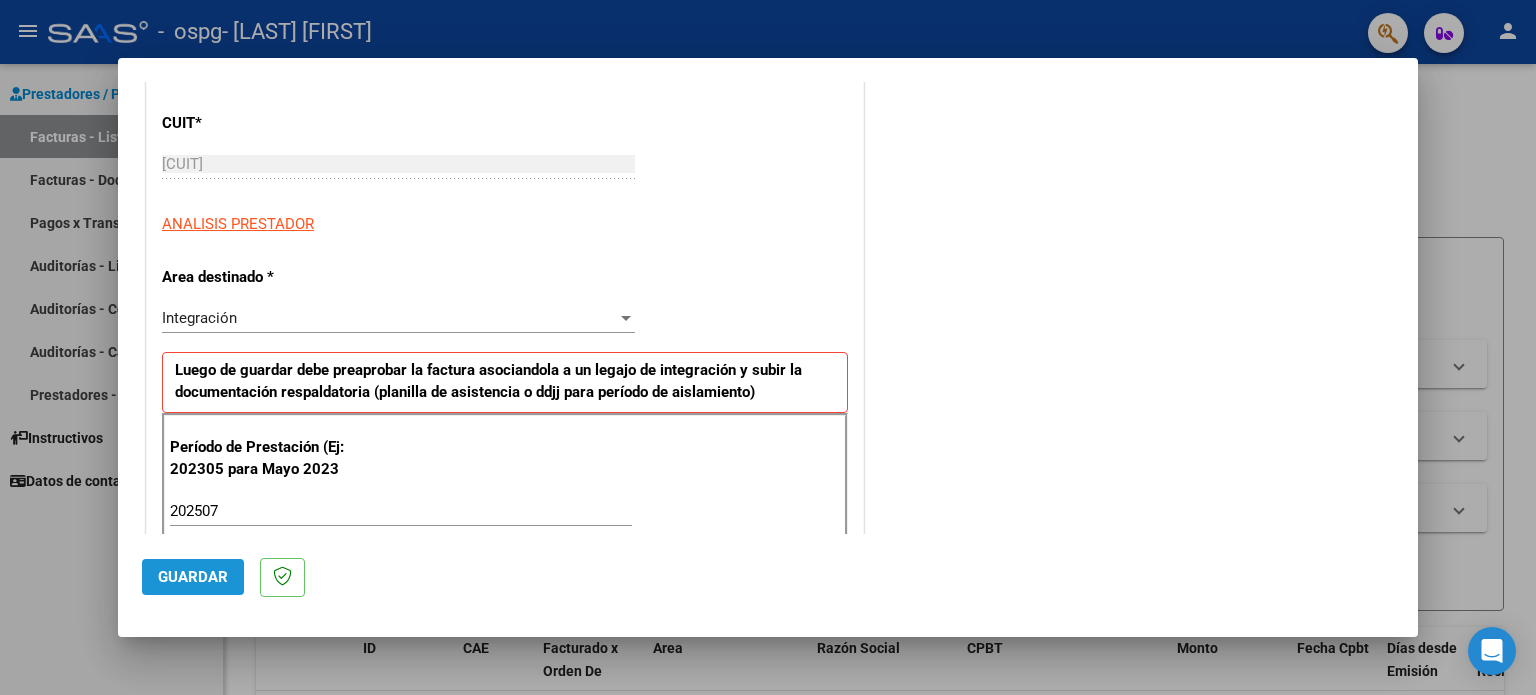 click on "Guardar" 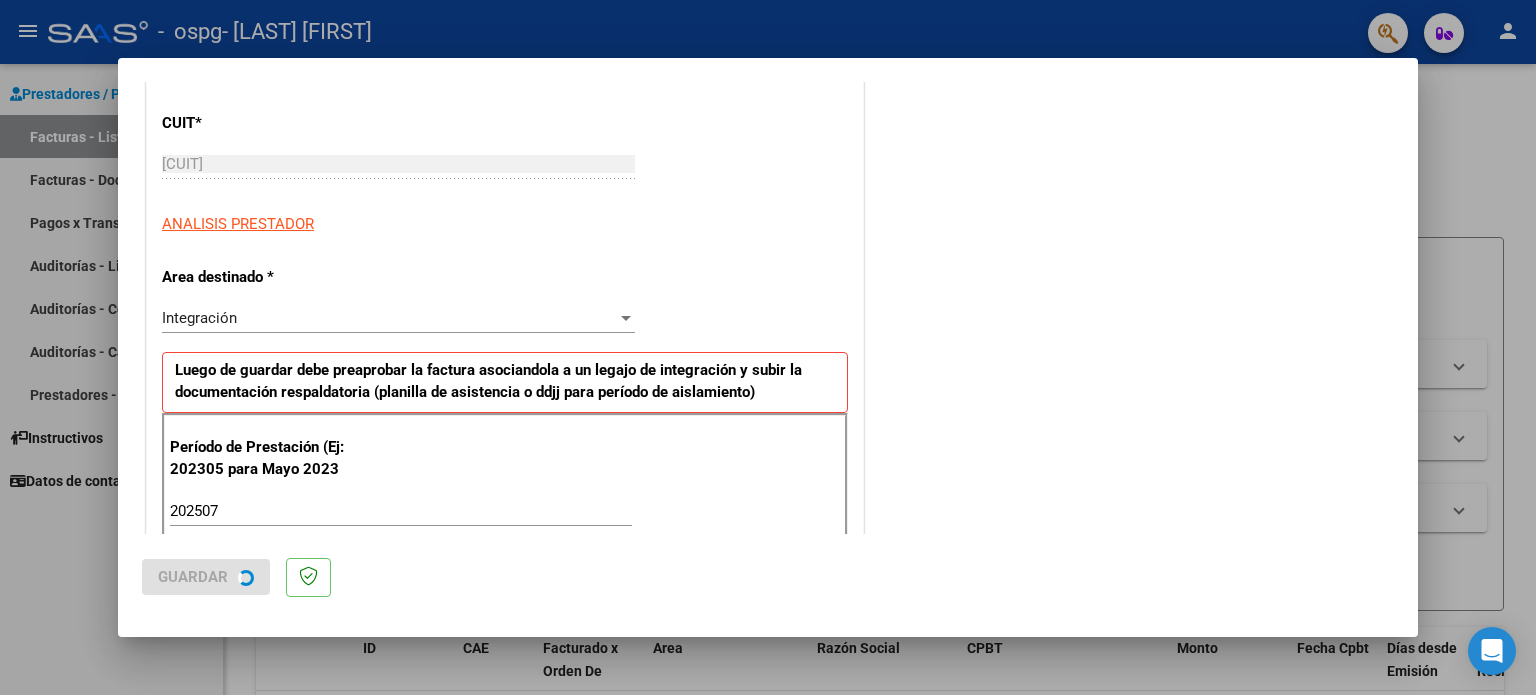 scroll, scrollTop: 0, scrollLeft: 0, axis: both 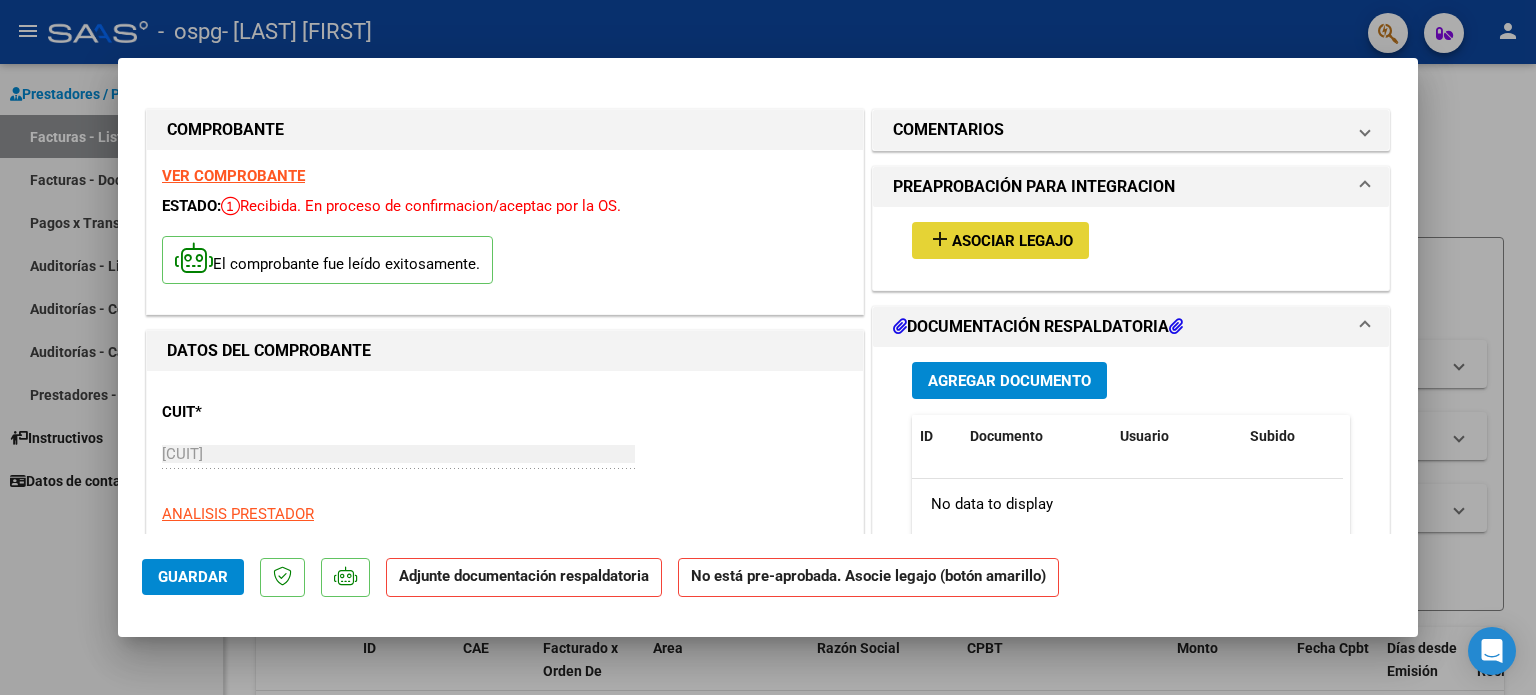 click on "Asociar Legajo" at bounding box center (1012, 241) 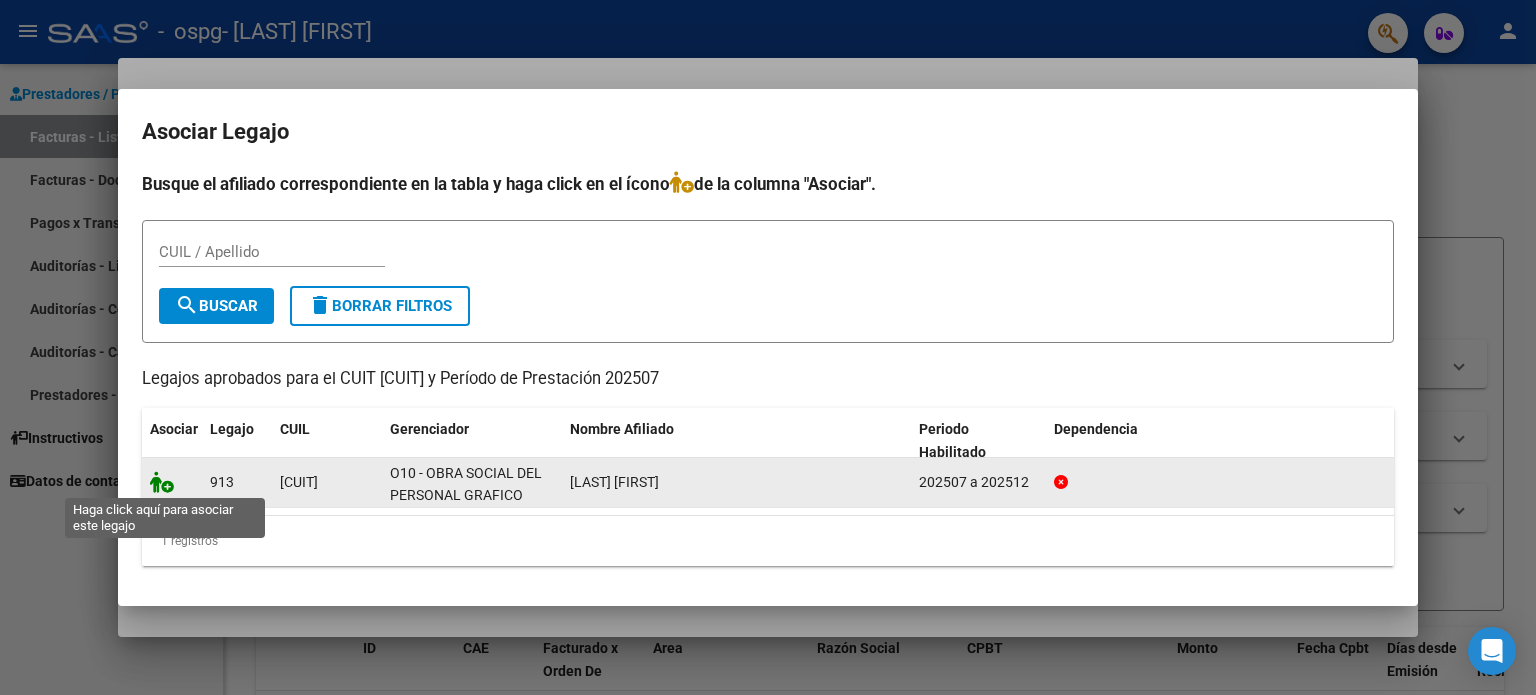 click 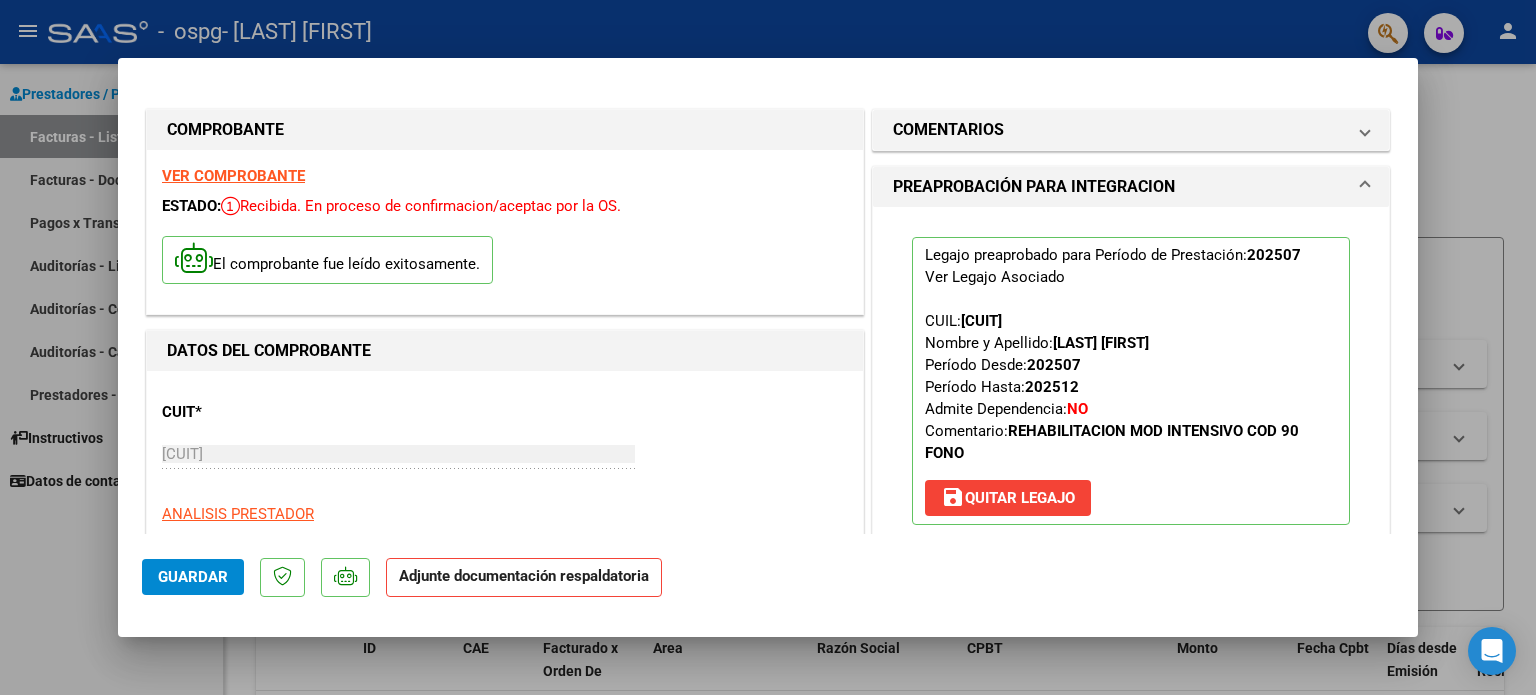 click on "Adjunte documentación respaldatoria" 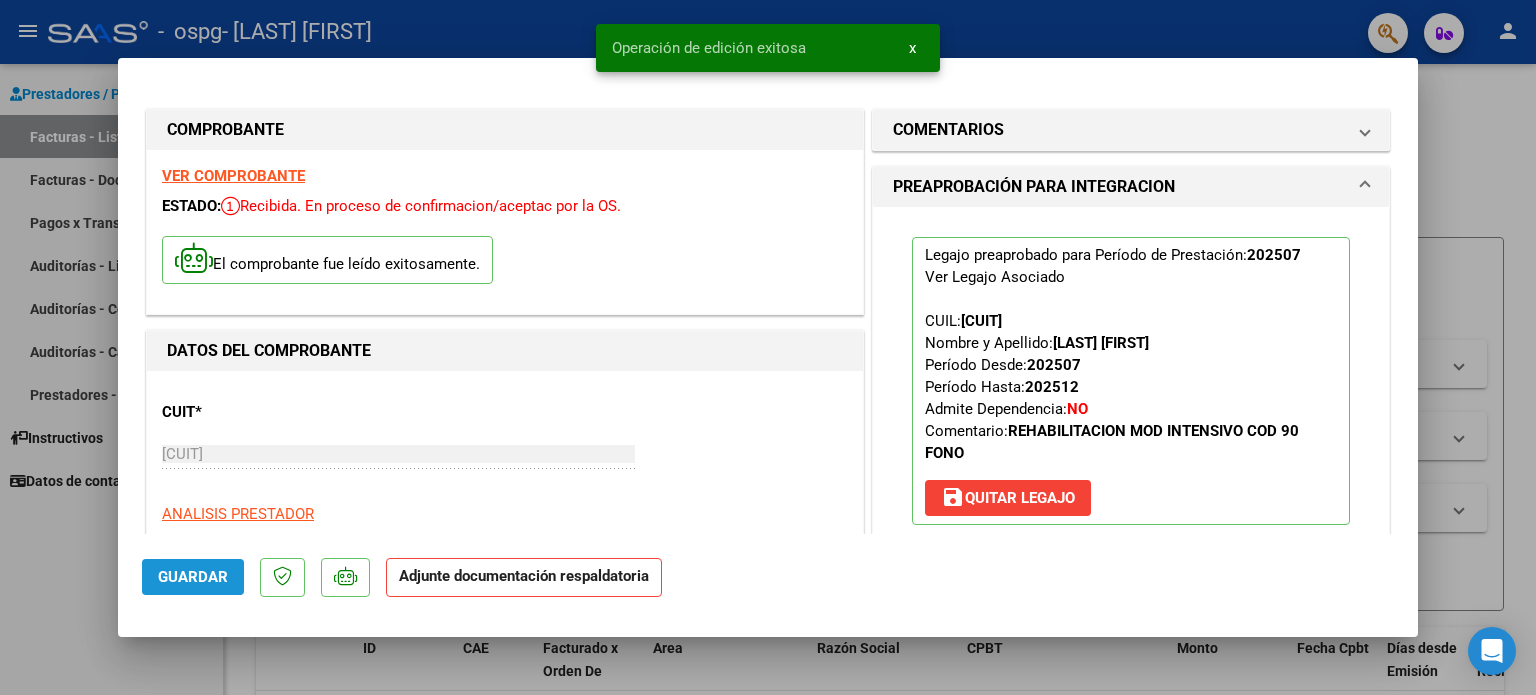 click on "Guardar" 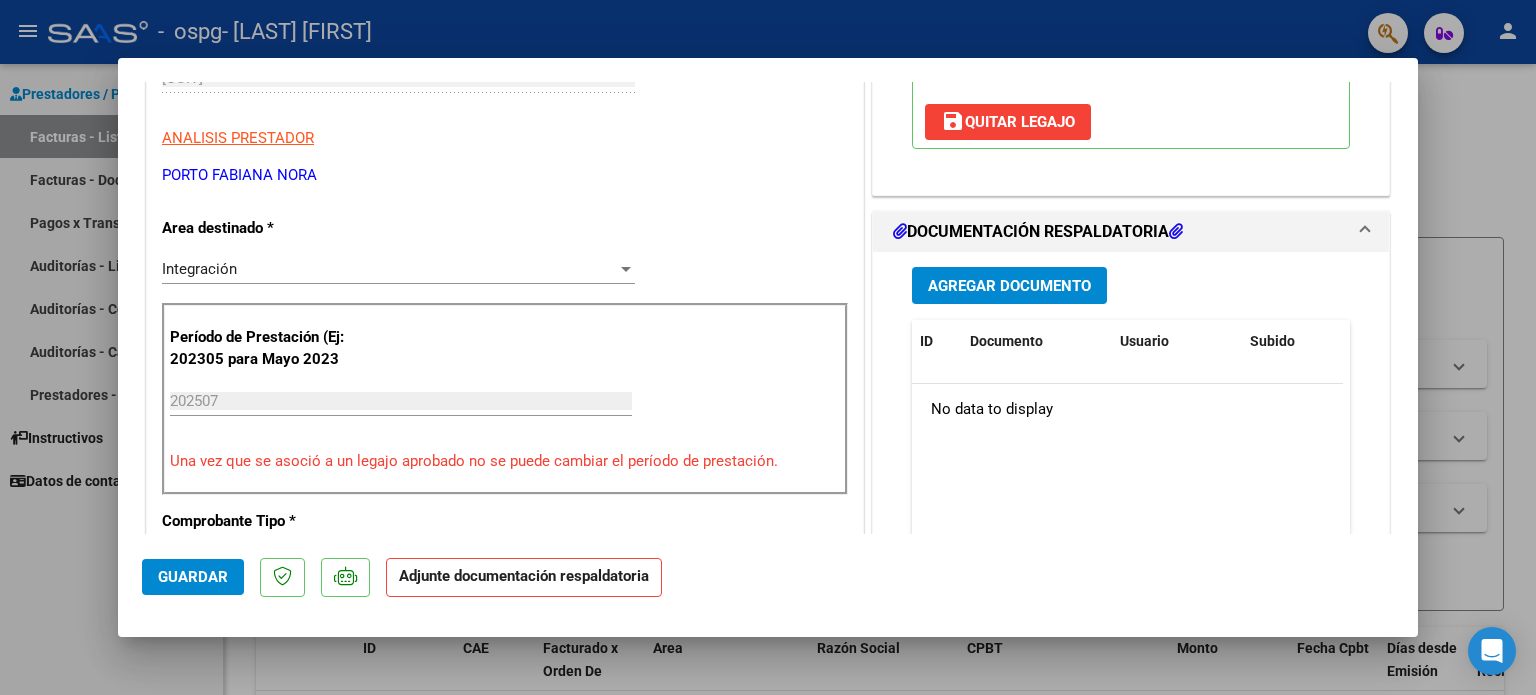 scroll, scrollTop: 383, scrollLeft: 0, axis: vertical 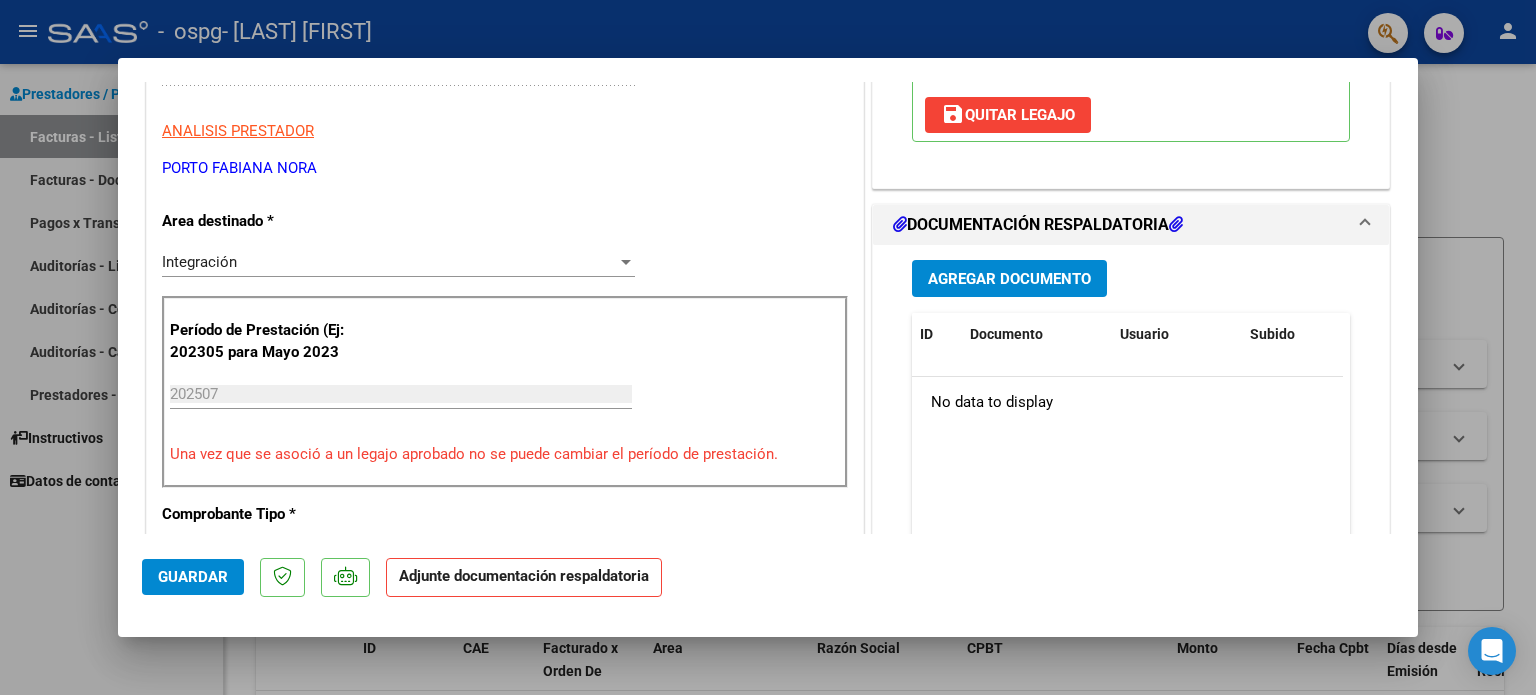 click at bounding box center (1365, 225) 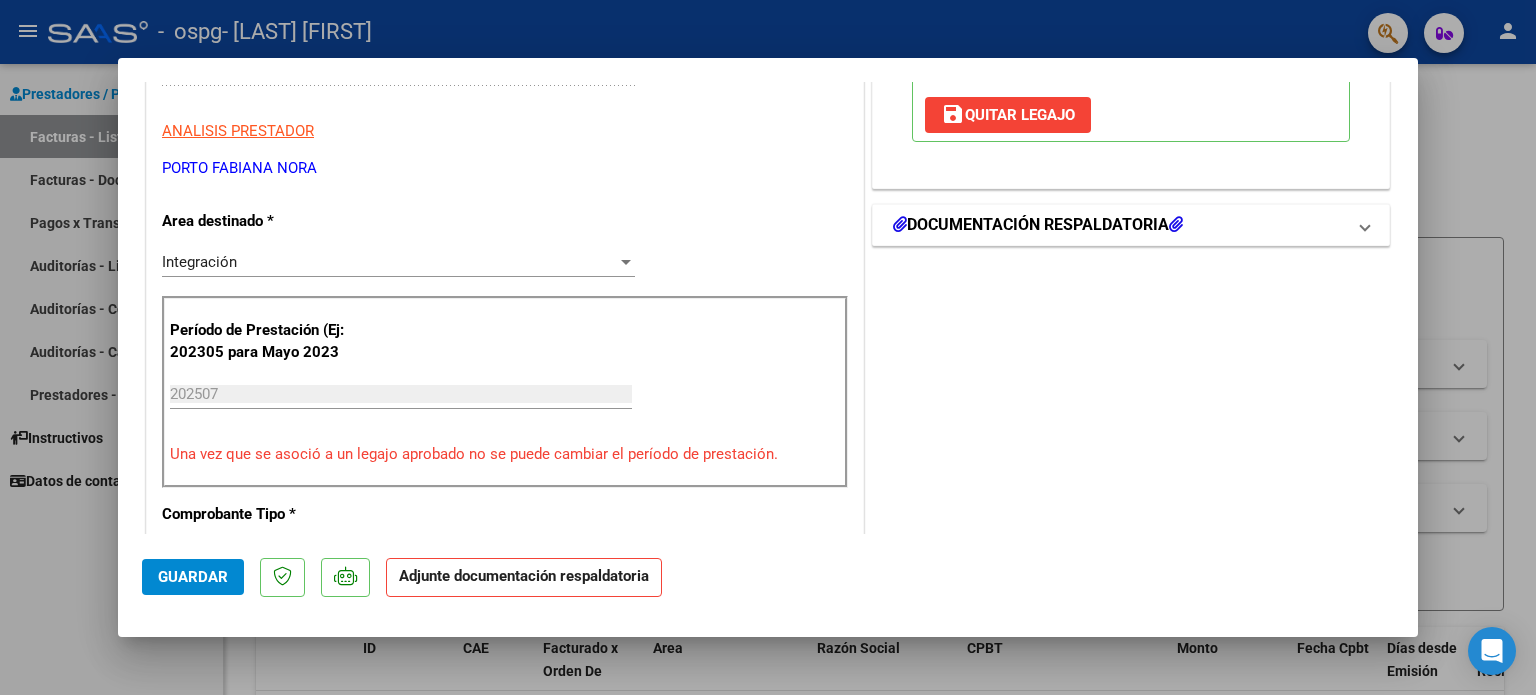 click on "DOCUMENTACIÓN RESPALDATORIA" at bounding box center (1119, 225) 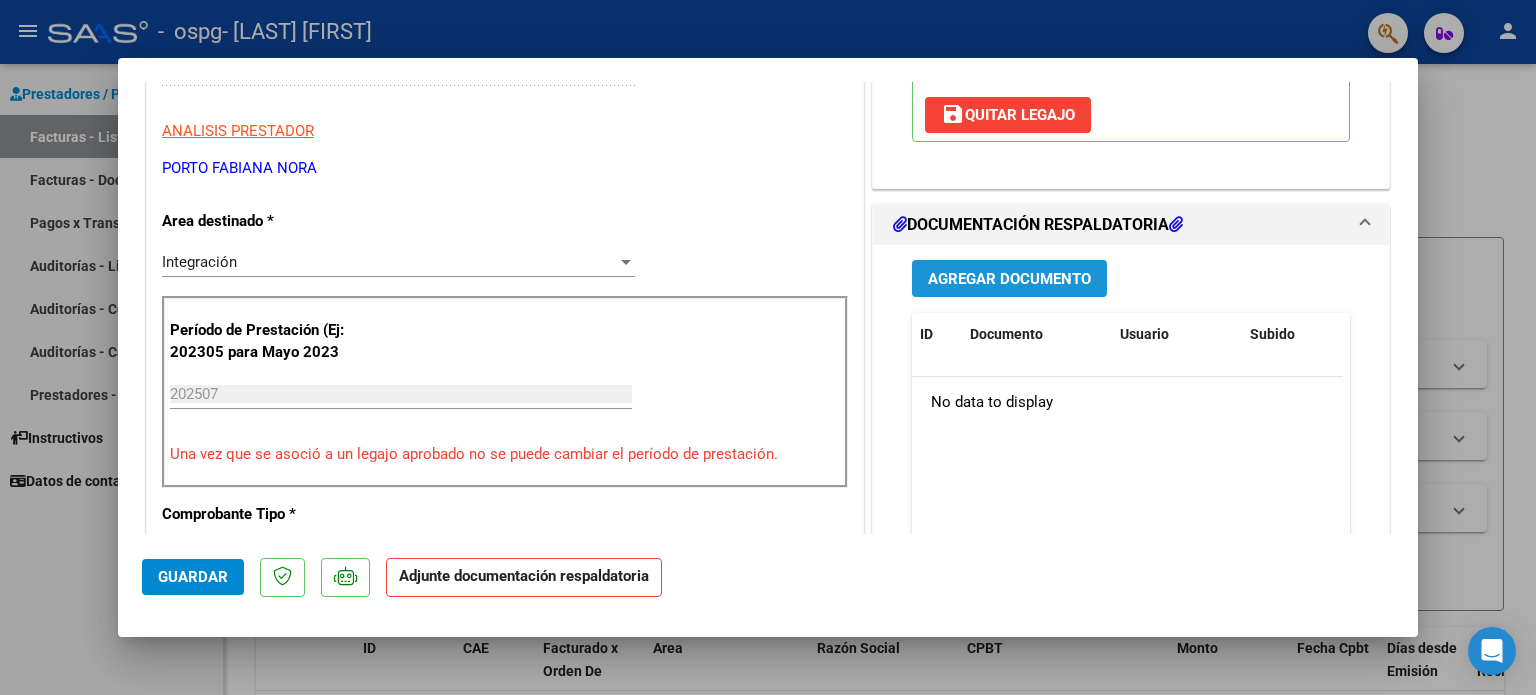 click on "Agregar Documento" at bounding box center (1009, 279) 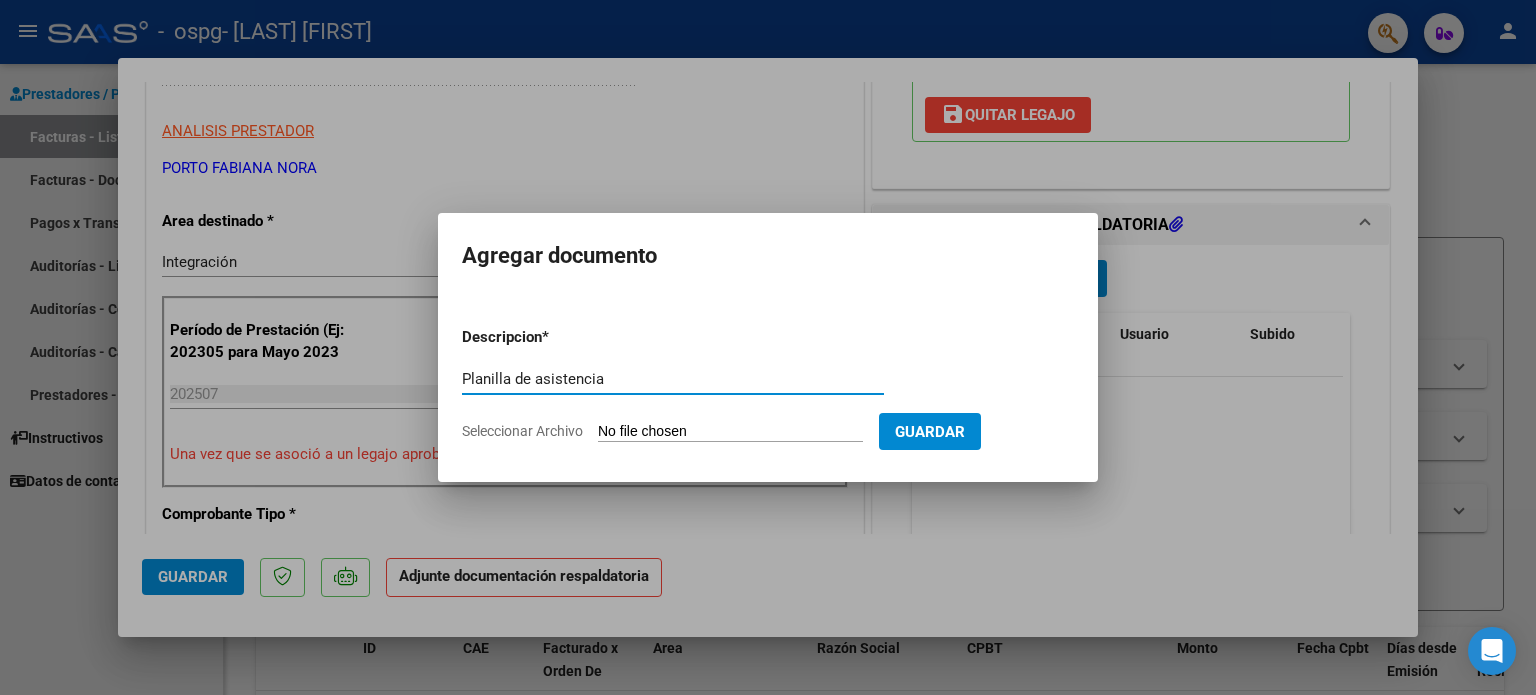 type on "Planilla de asistencia" 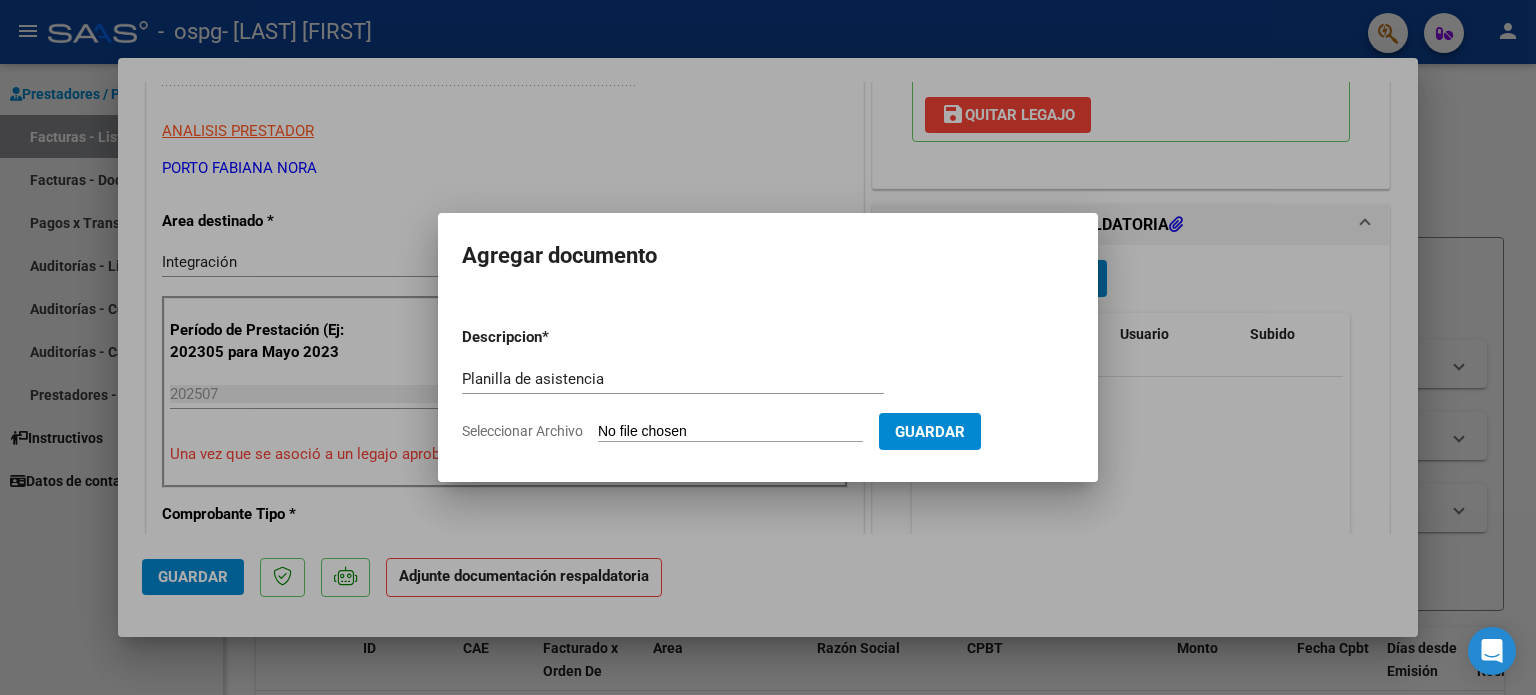 click on "Descripcion  *   Planilla de asistencia Escriba aquí una descripcion  Seleccionar Archivo Guardar" at bounding box center [768, 384] 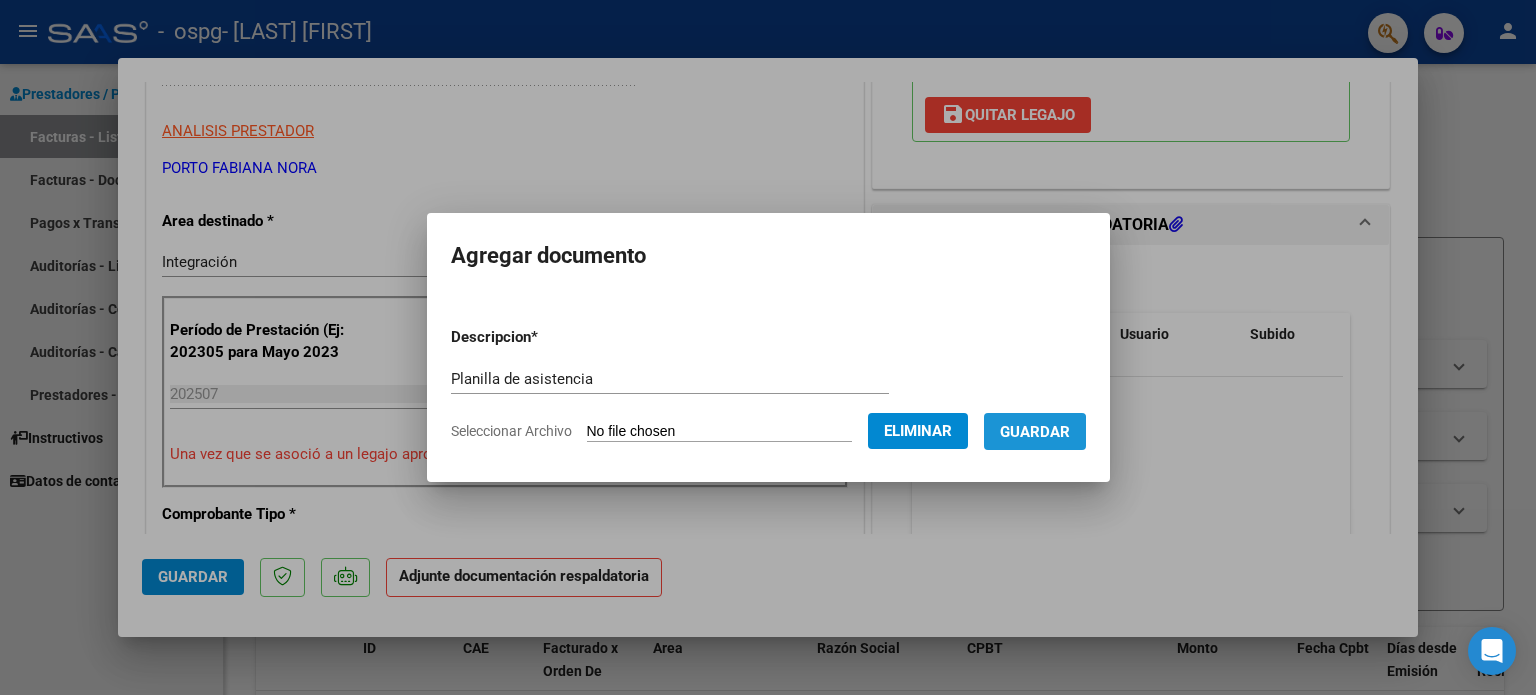 click on "Guardar" at bounding box center [1035, 432] 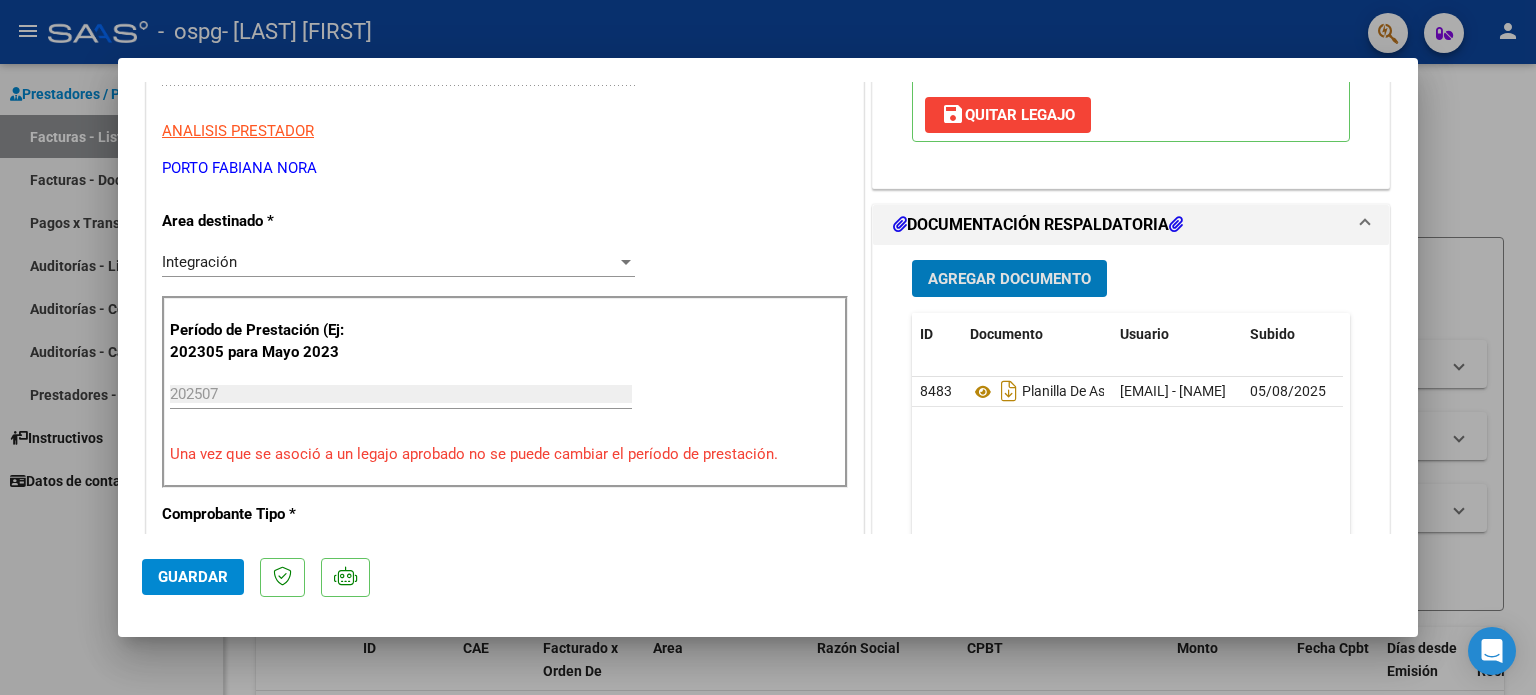 click at bounding box center [900, 224] 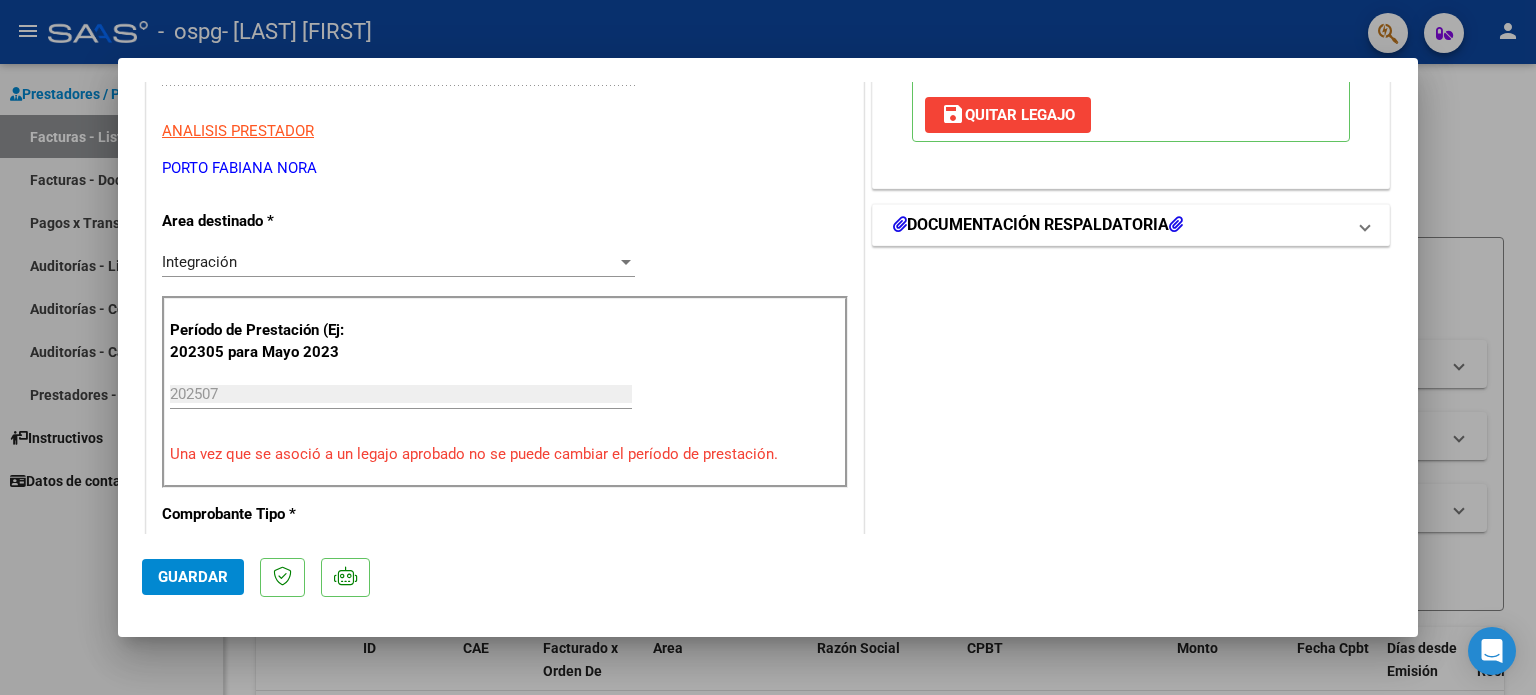 click at bounding box center (900, 224) 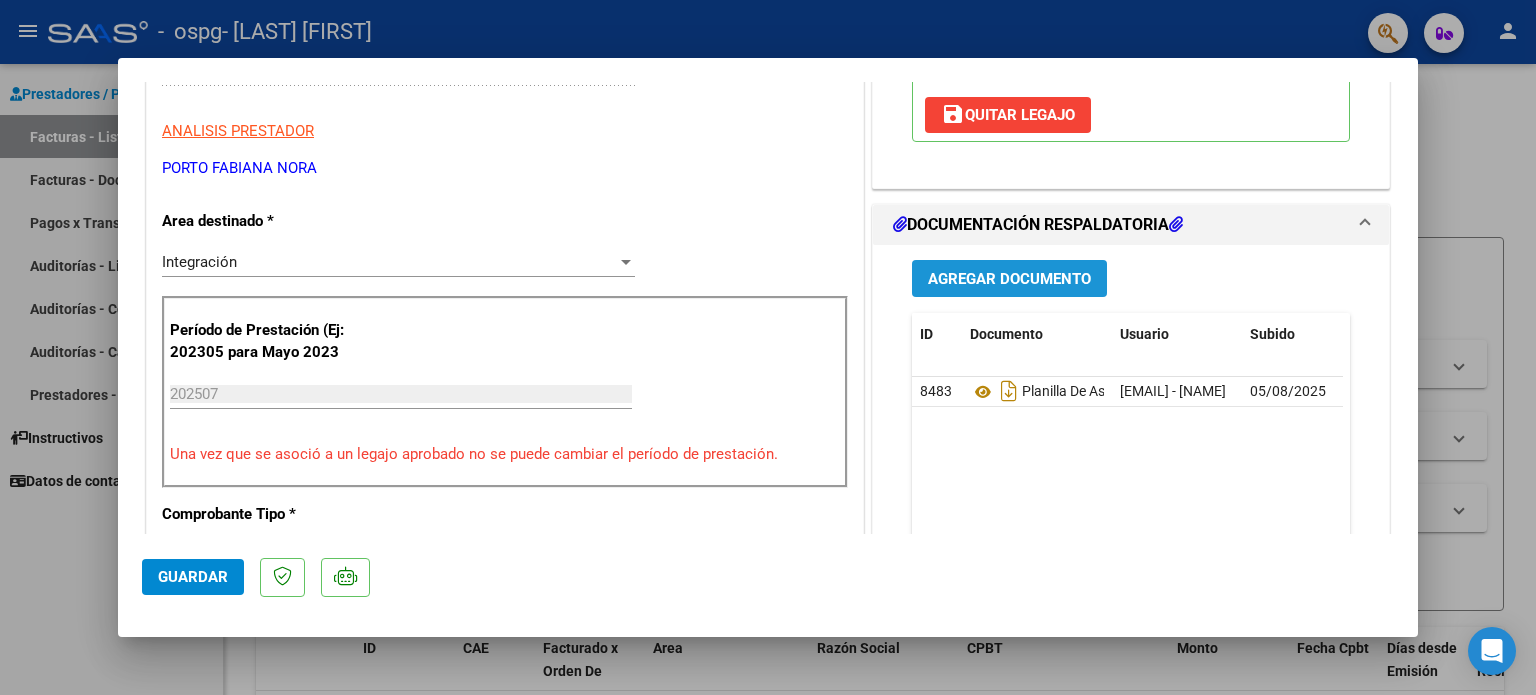 click on "Agregar Documento" at bounding box center (1009, 279) 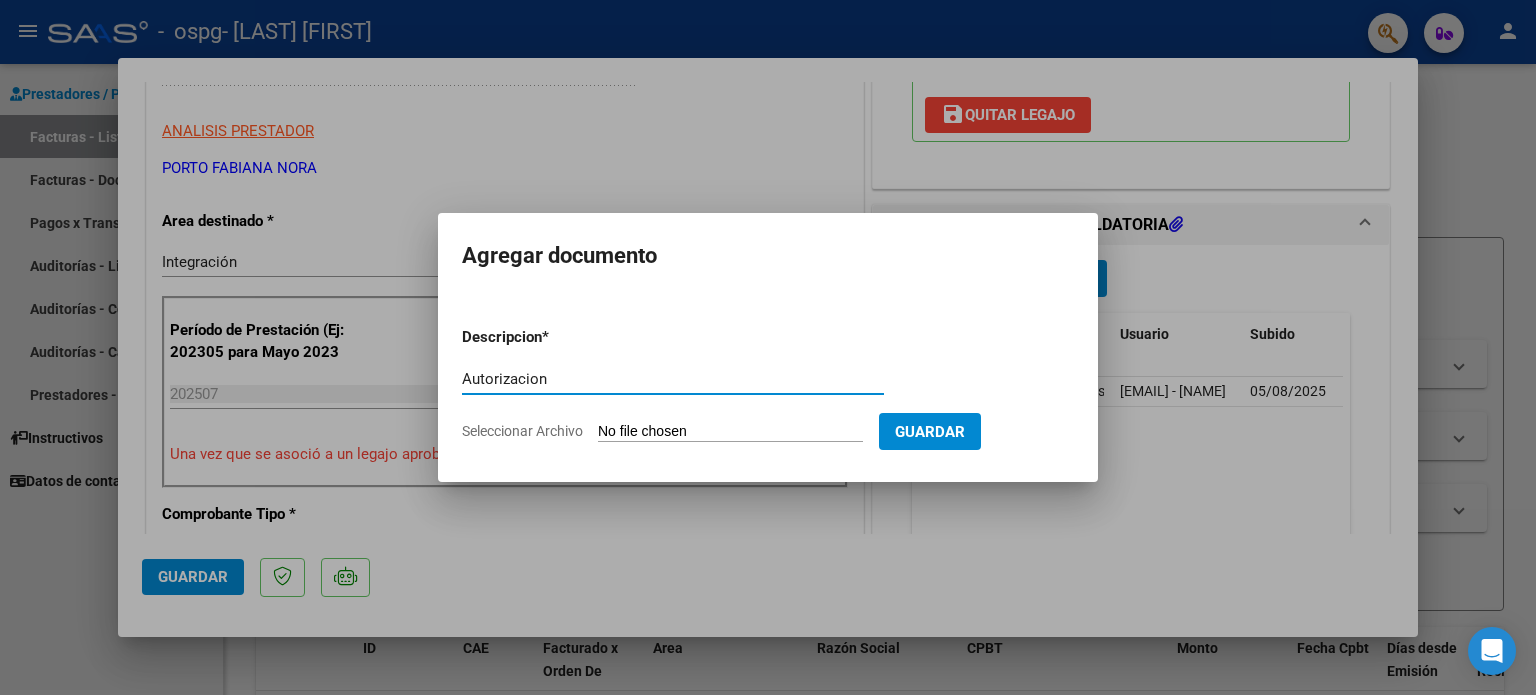 type on "Autorizacion" 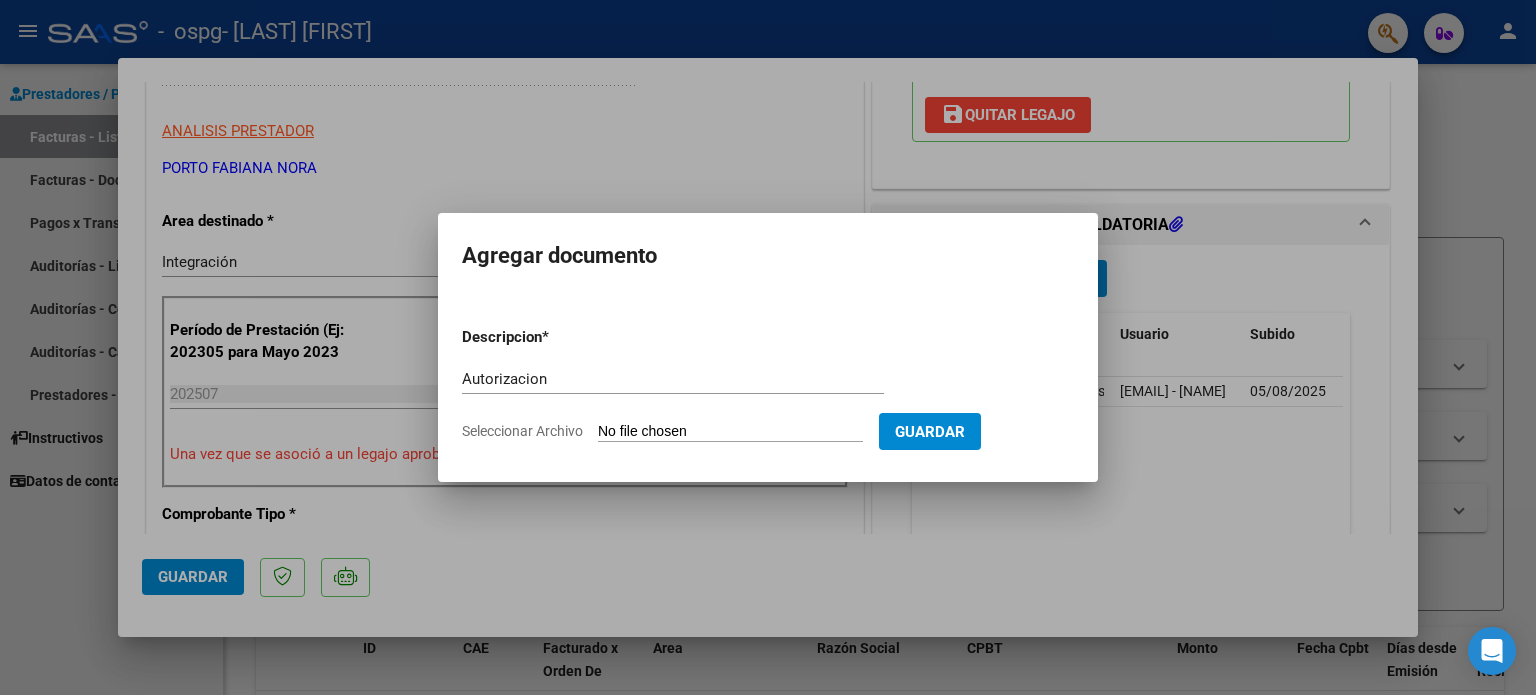 click on "Seleccionar Archivo" 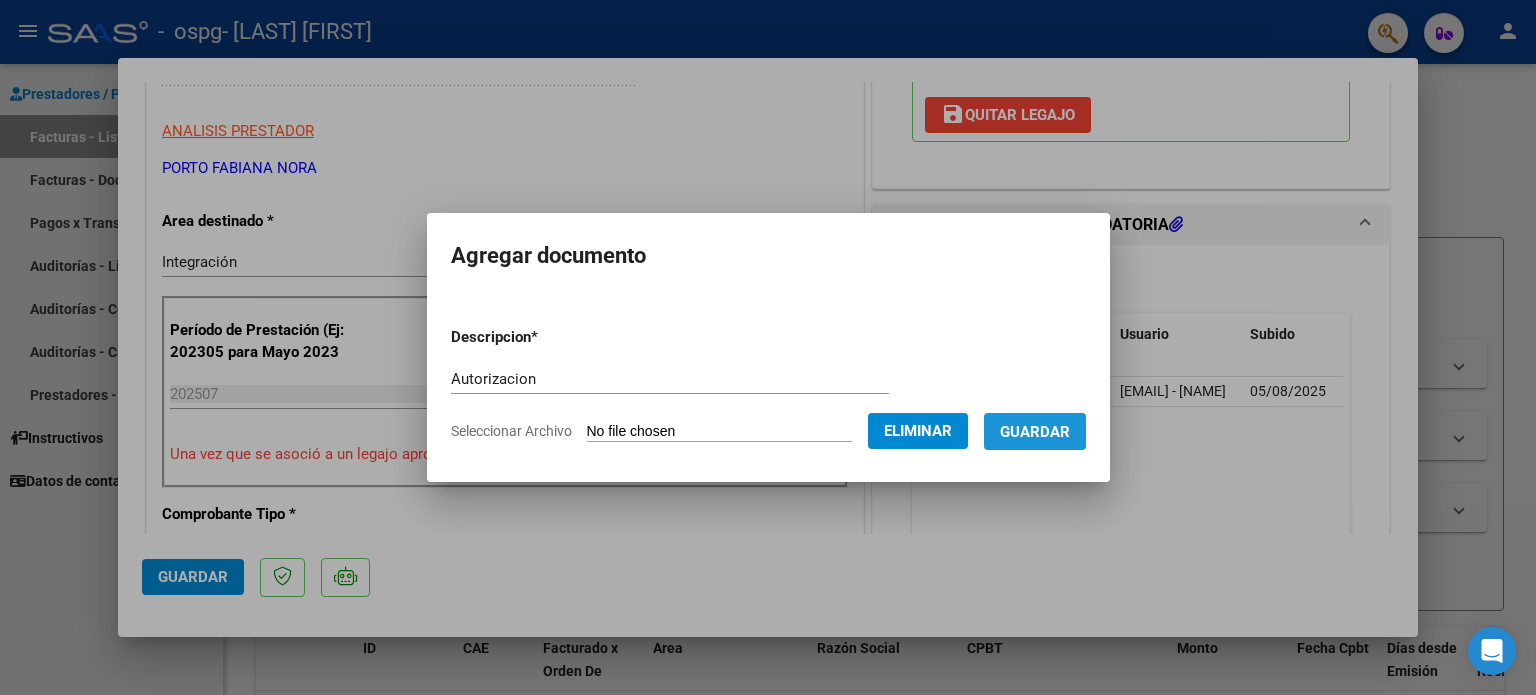 click on "Guardar" at bounding box center [1035, 432] 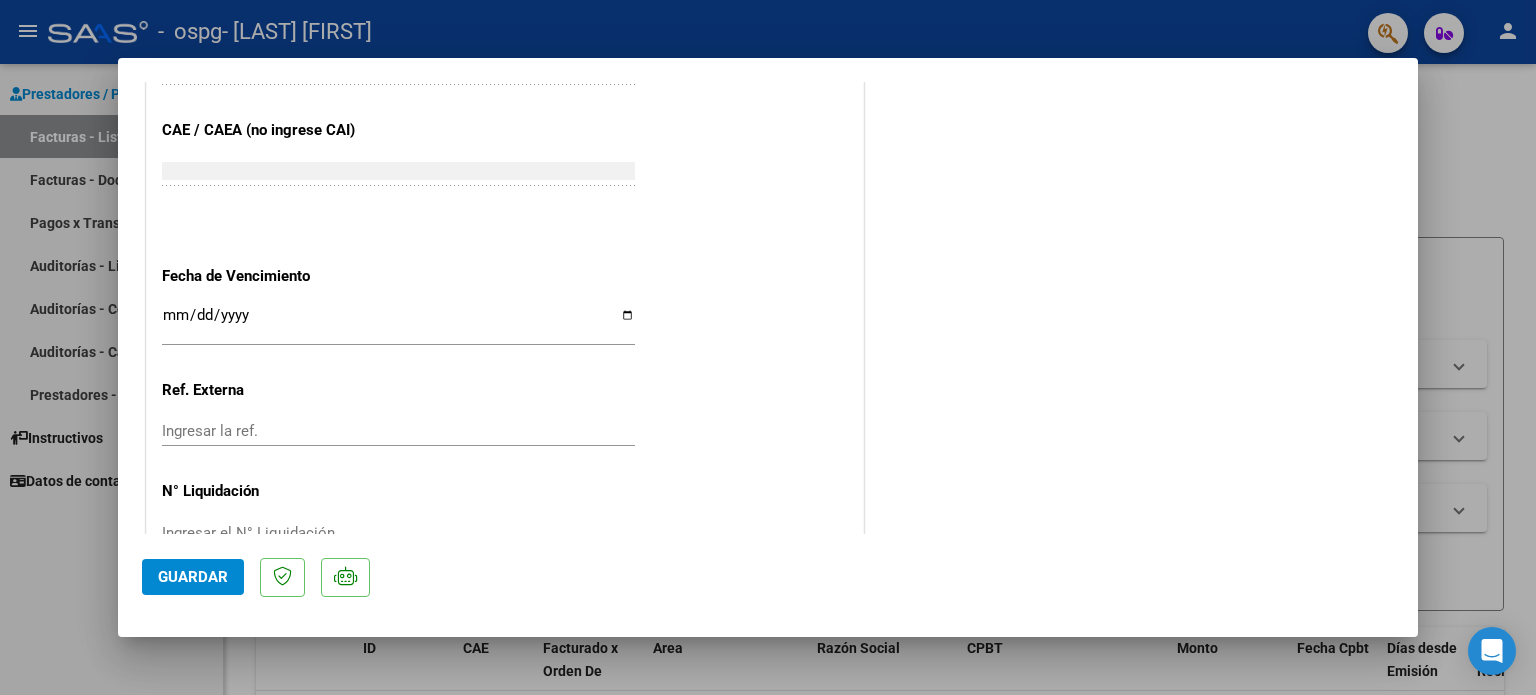 scroll, scrollTop: 1268, scrollLeft: 0, axis: vertical 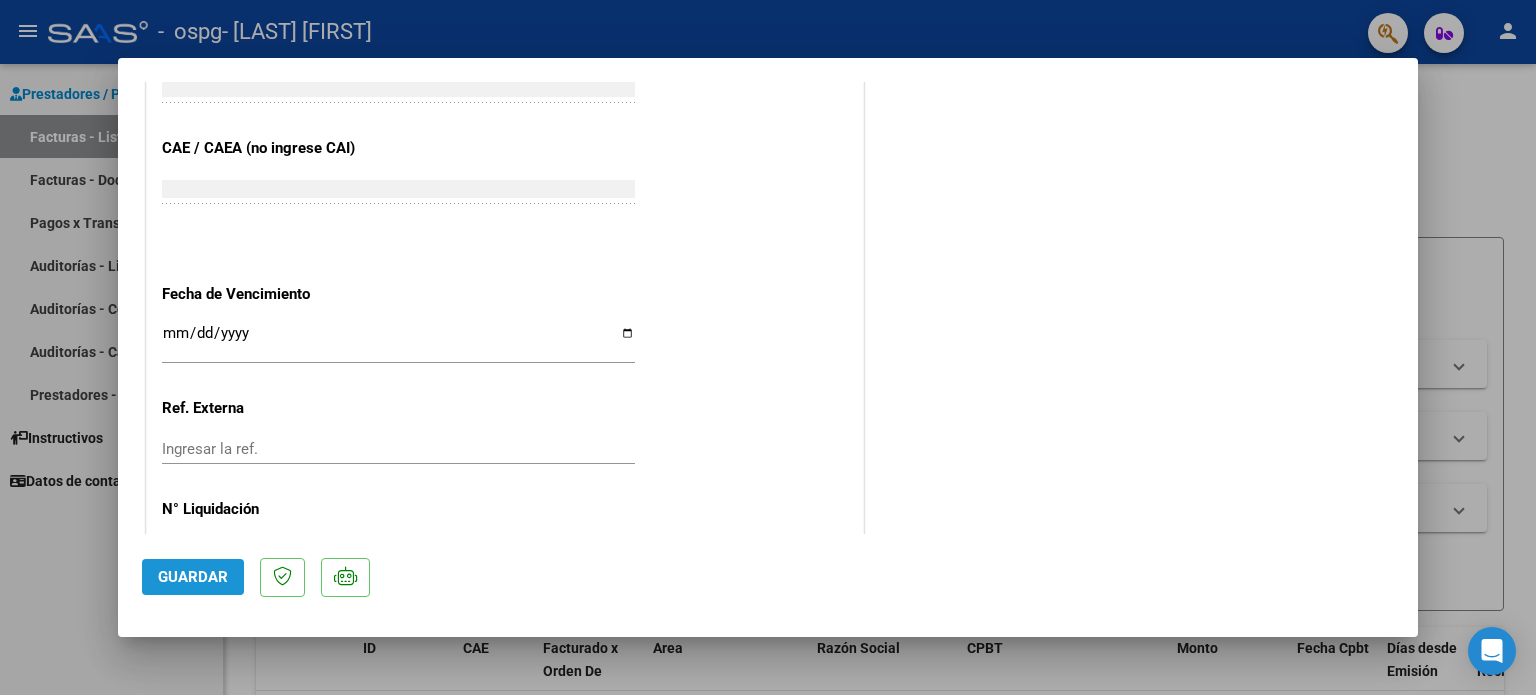 click on "Guardar" 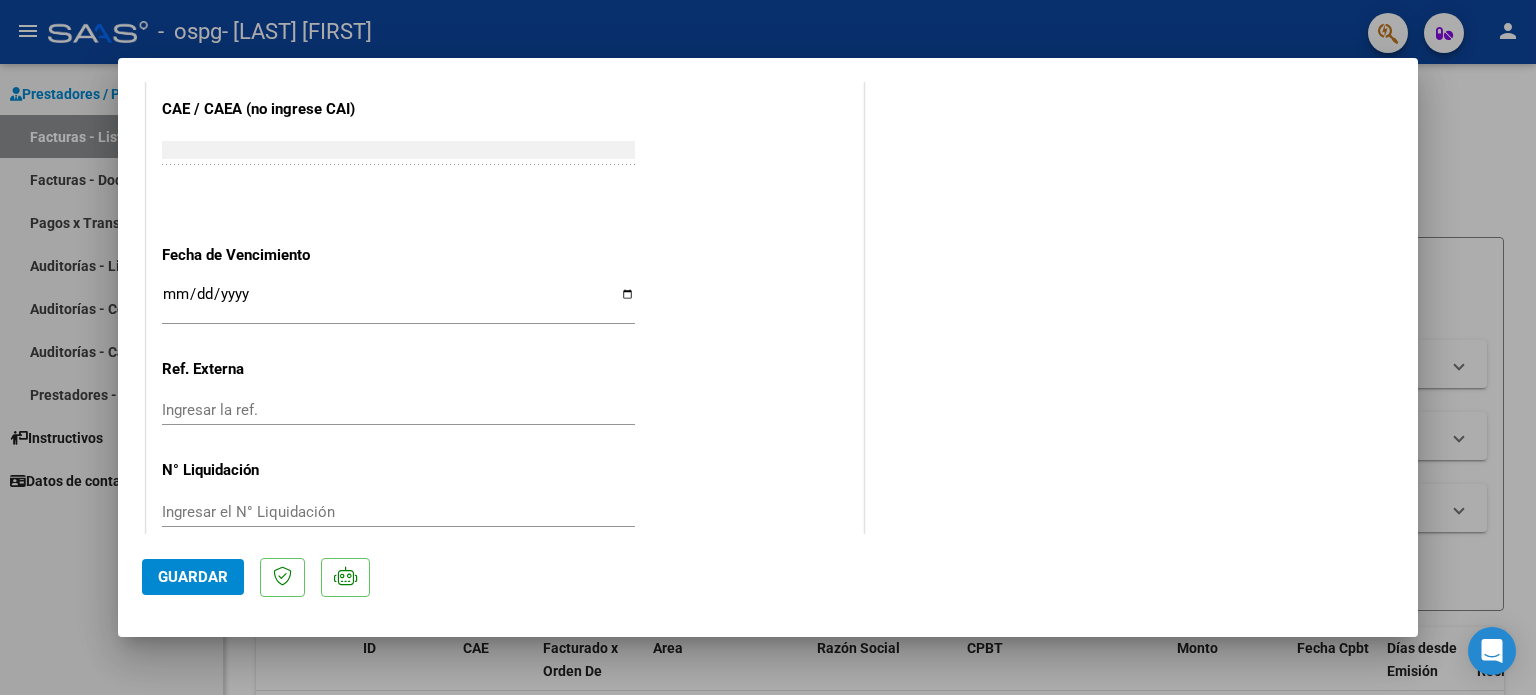 scroll, scrollTop: 1336, scrollLeft: 0, axis: vertical 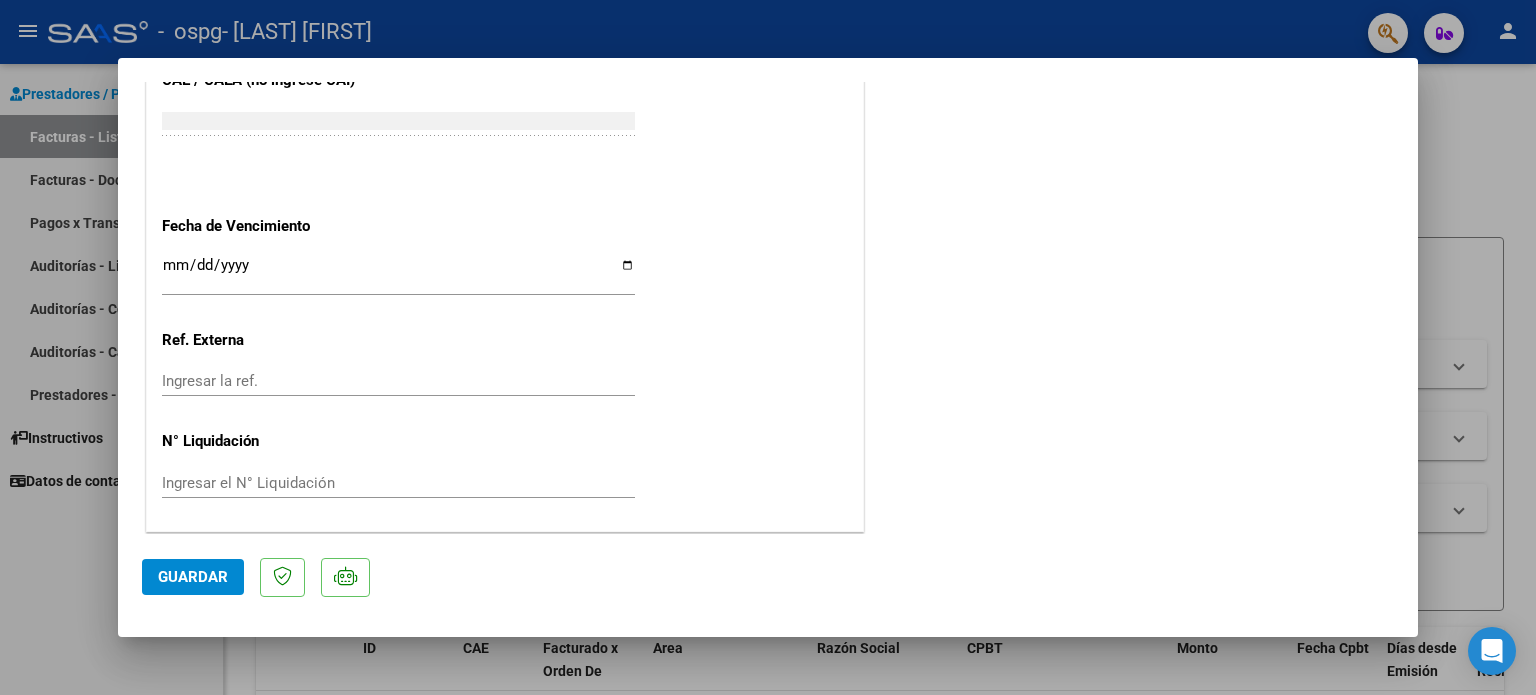 click at bounding box center [768, 347] 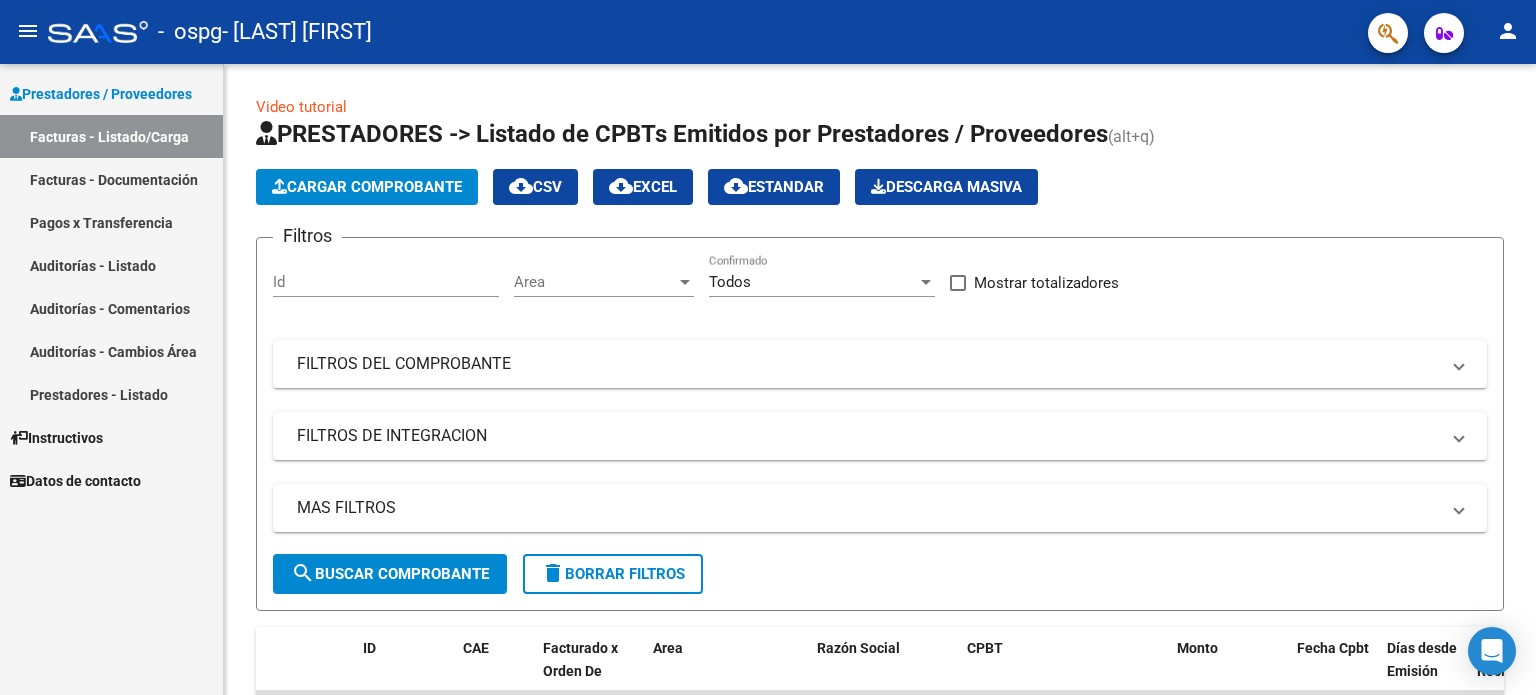 click on "Facturas - Listado/Carga" at bounding box center (111, 136) 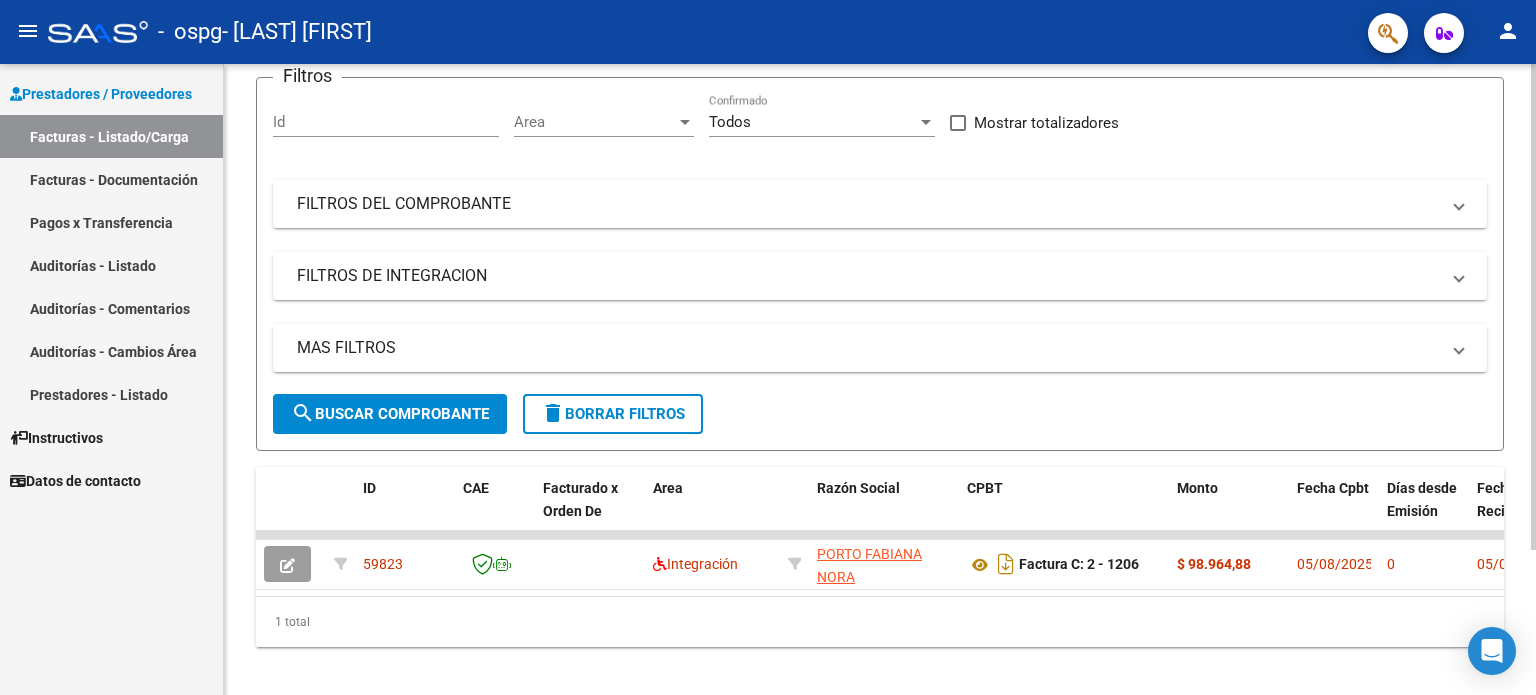 scroll, scrollTop: 188, scrollLeft: 0, axis: vertical 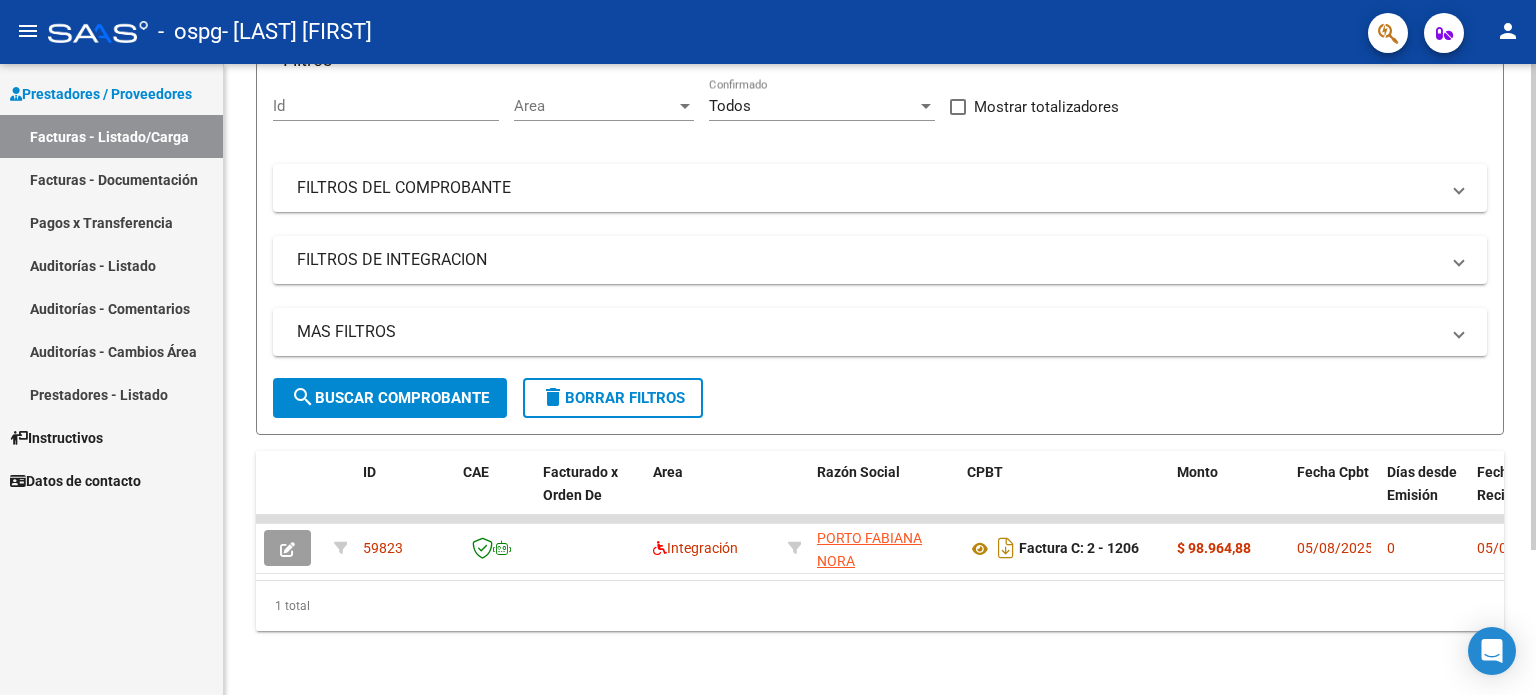 click 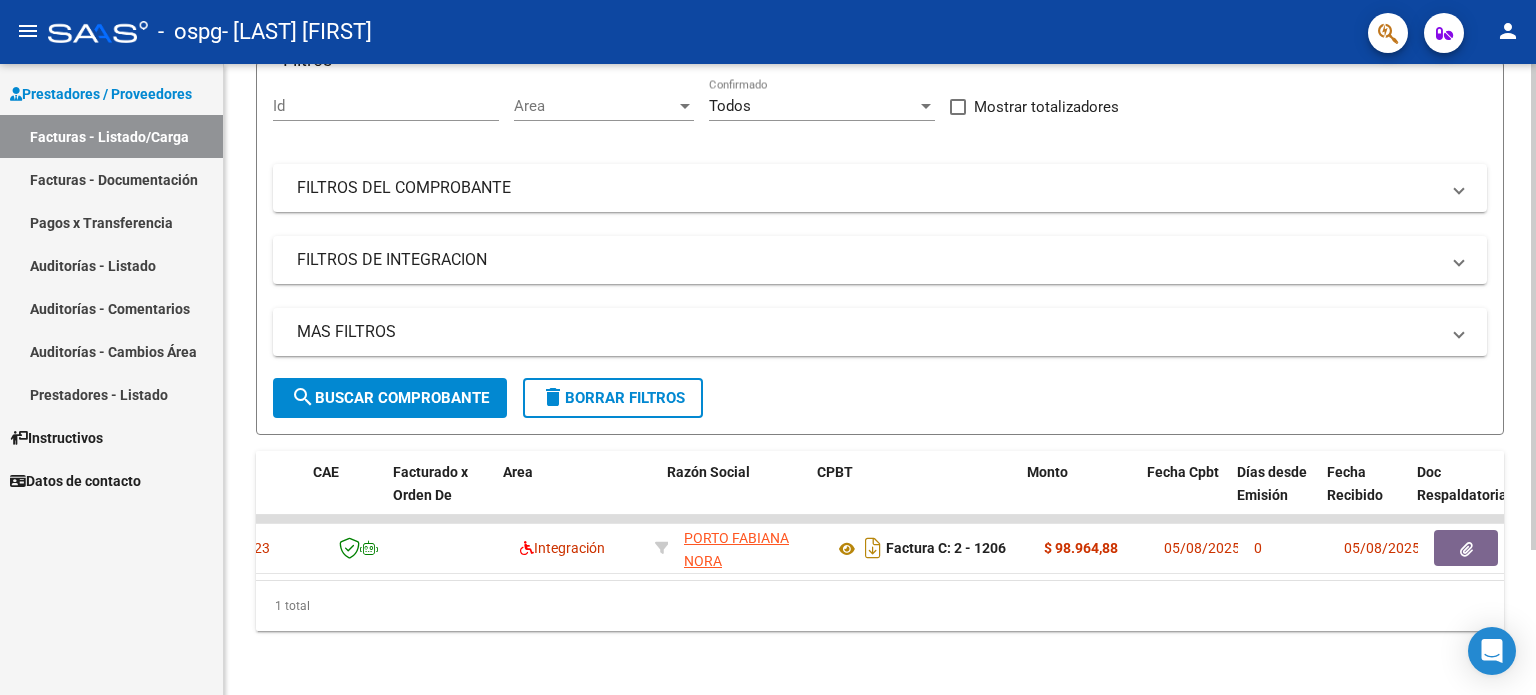 scroll, scrollTop: 0, scrollLeft: 173, axis: horizontal 